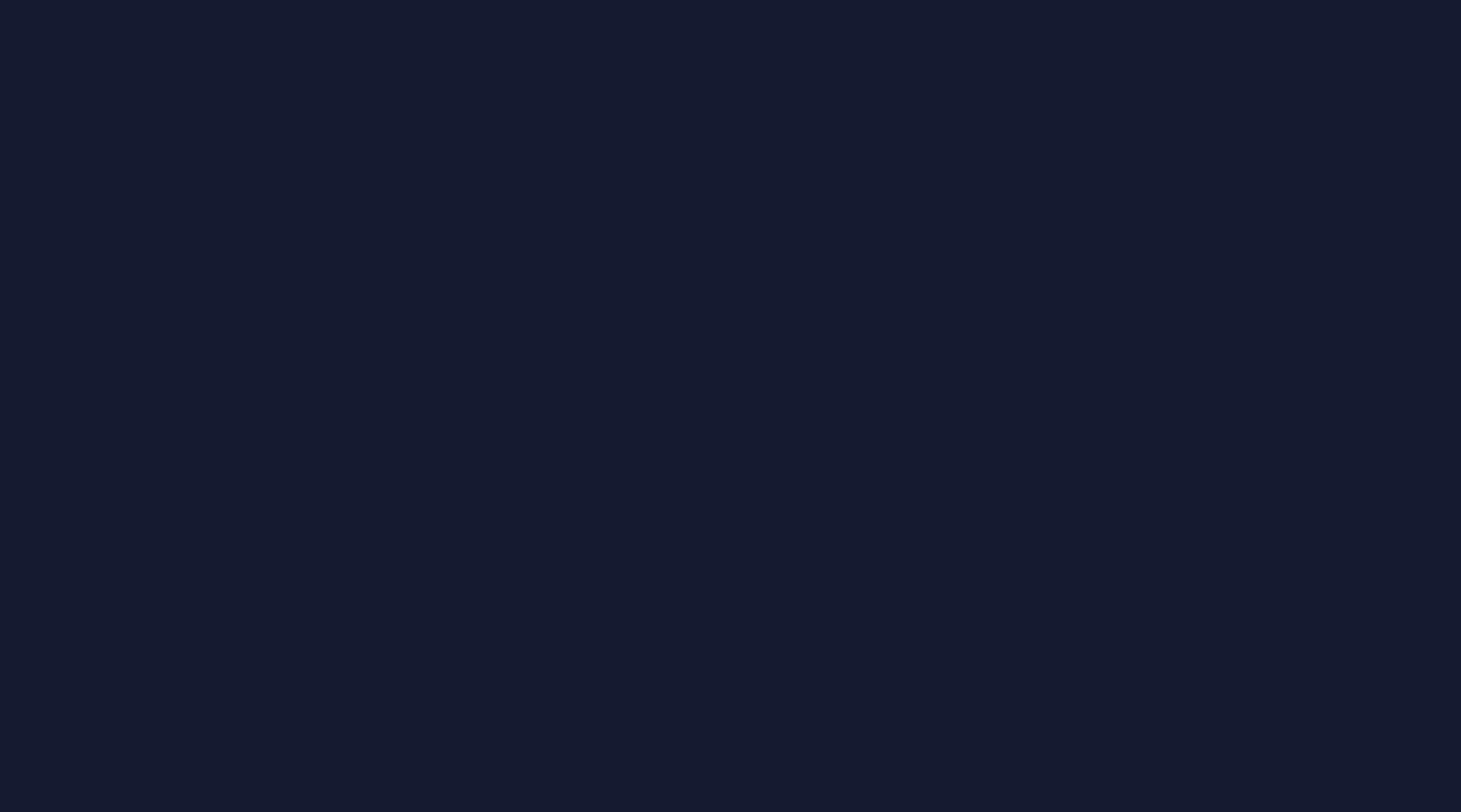 scroll, scrollTop: 0, scrollLeft: 0, axis: both 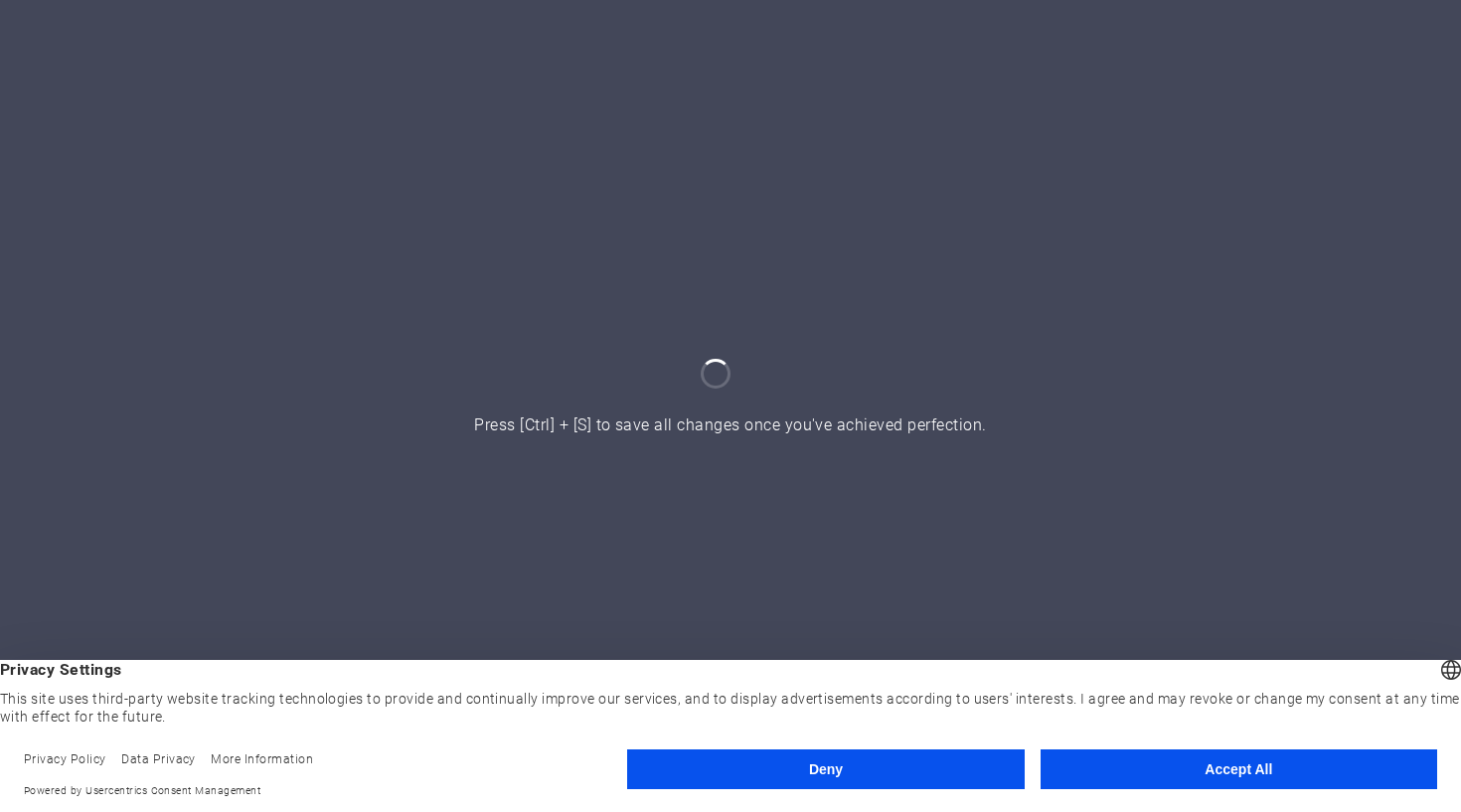 click on "Accept All" at bounding box center (1238, 769) 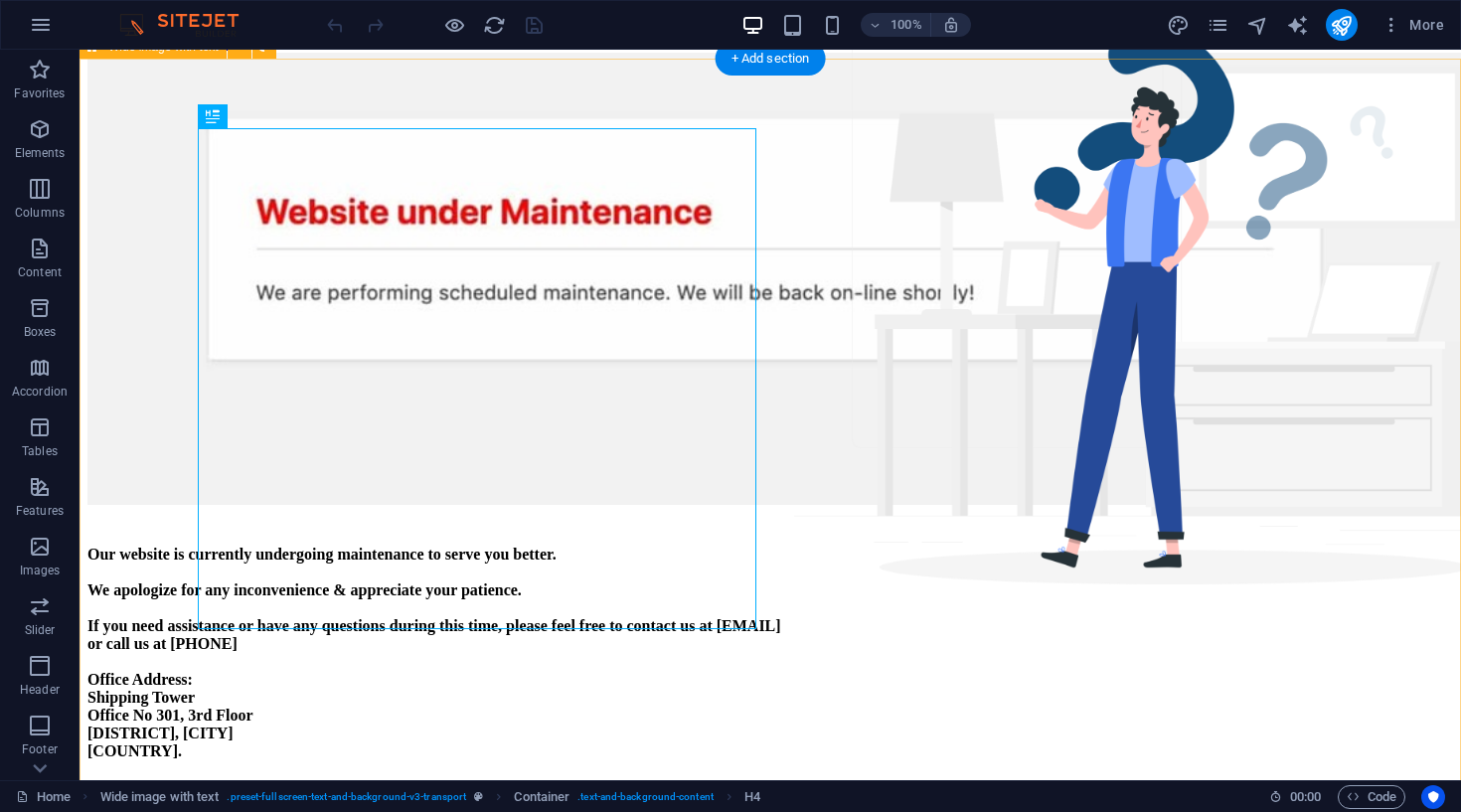 scroll, scrollTop: 193, scrollLeft: 0, axis: vertical 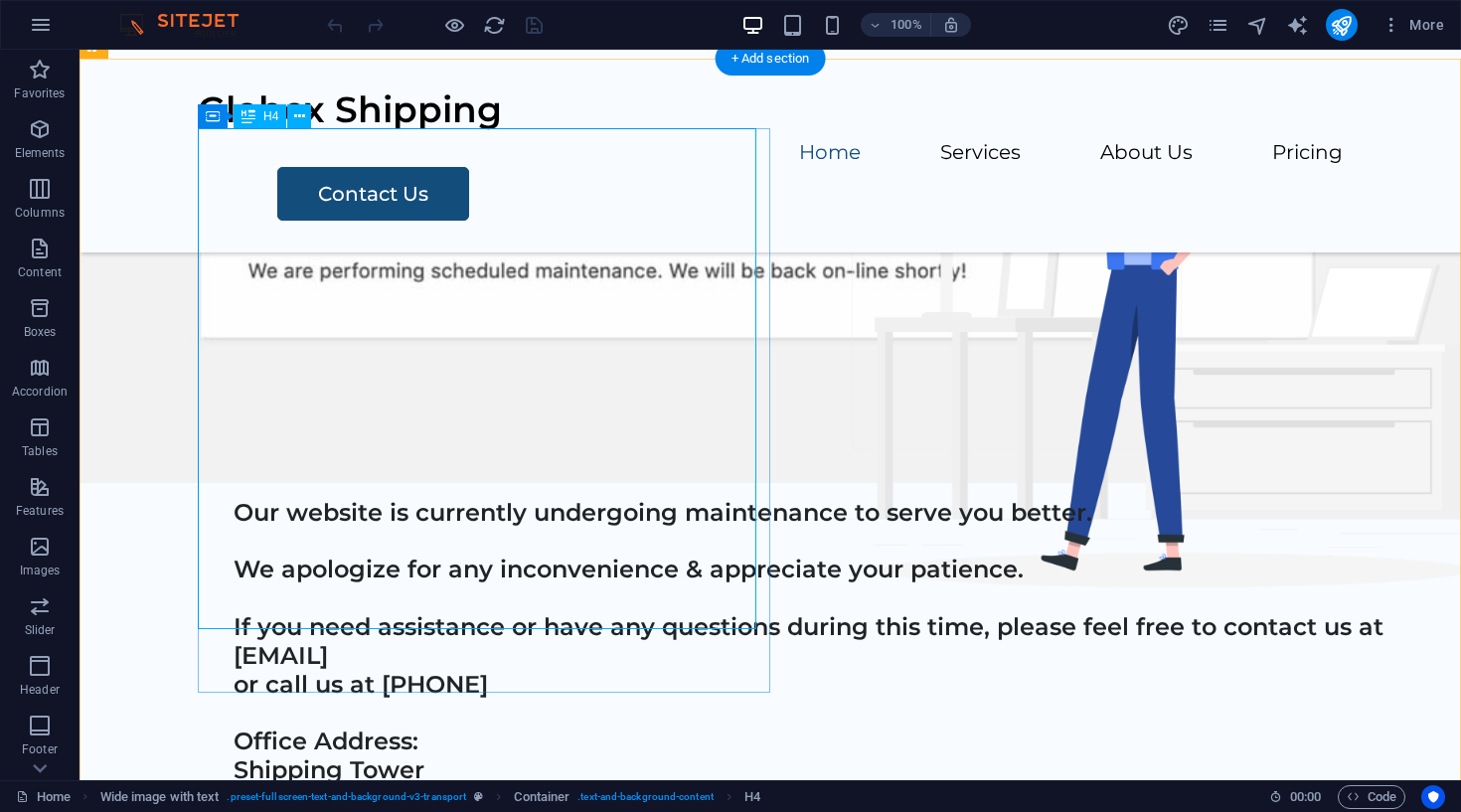 click on "Our website is currently undergoing maintenance to serve you better.  We apologize for any inconvenience & appreciate your patience.  If you need assistance or have any questions during this time, please feel free to contact us at globexshipping1@gmail.com  or call us at +971 502308915 Office Address: Shipping Tower Office No 301, 3rd Floor Bur Dubai, Dubai UAE.  Thank you for understanding!" at bounding box center [822, 714] 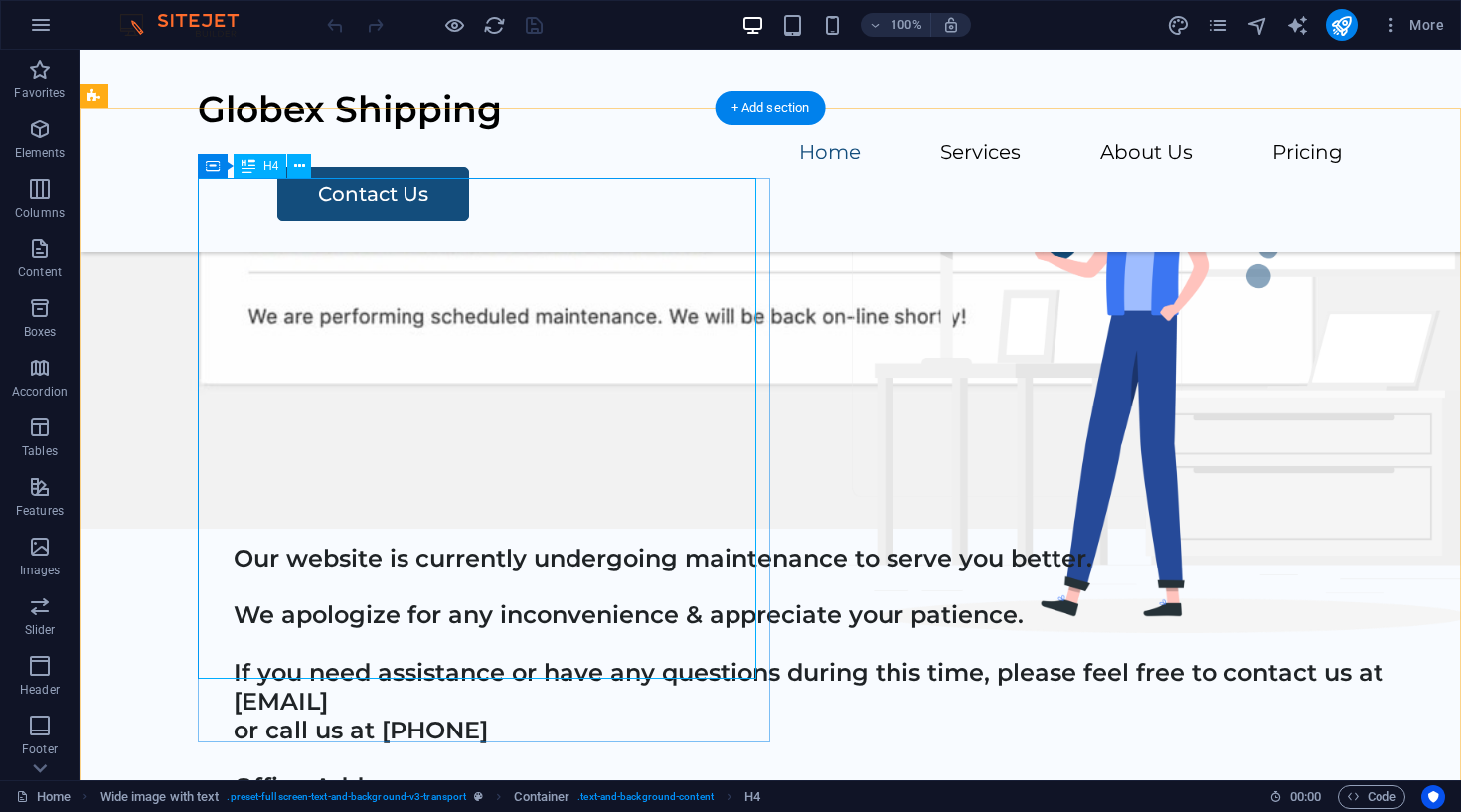 scroll, scrollTop: 142, scrollLeft: 0, axis: vertical 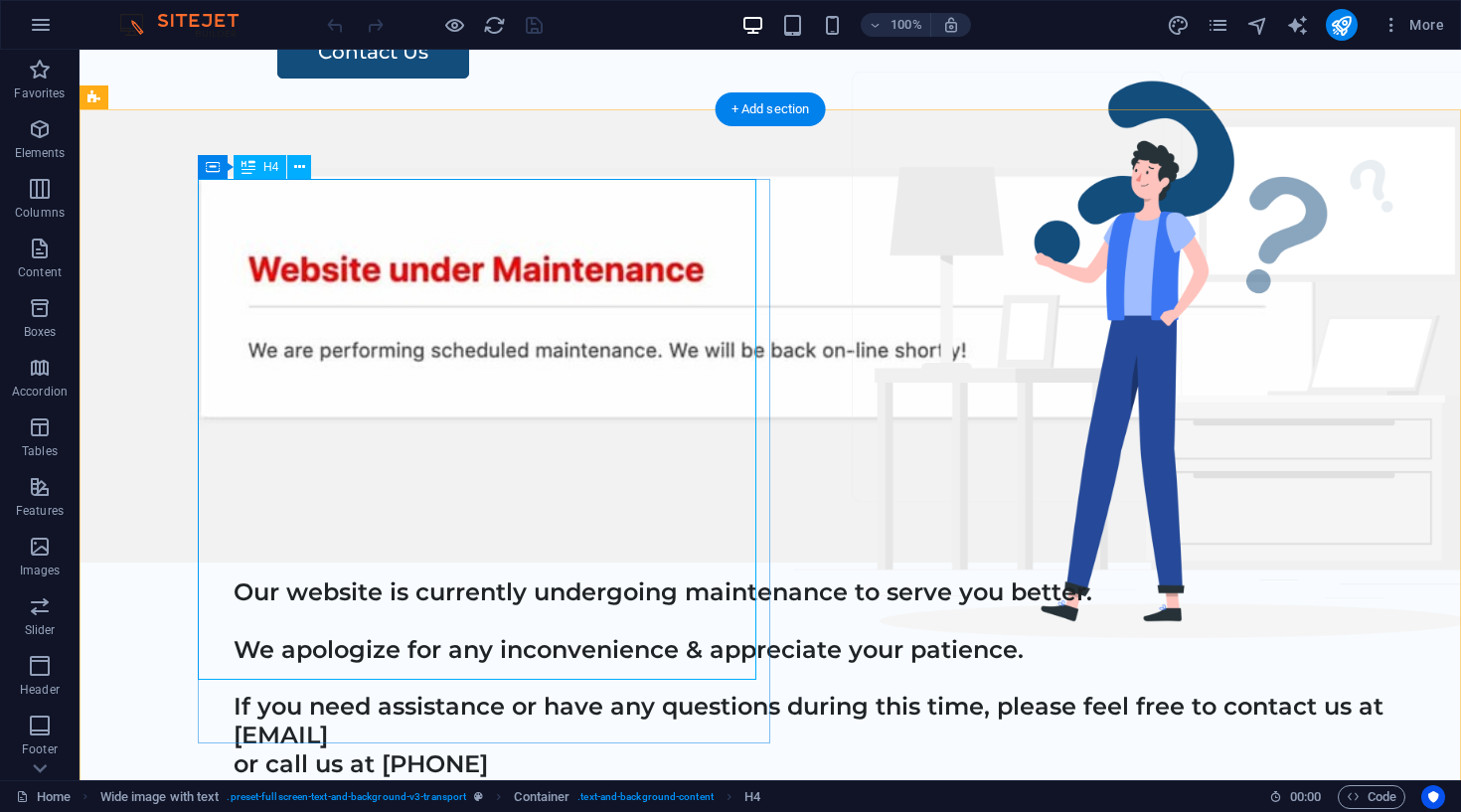 click on "Our website is currently undergoing maintenance to serve you better.  We apologize for any inconvenience & appreciate your patience.  If you need assistance or have any questions during this time, please feel free to contact us at globexshipping1@gmail.com  or call us at +971 502308915 Office Address: Shipping Tower Office No 301, 3rd Floor Bur Dubai, Dubai UAE.  Thank you for understanding!" at bounding box center [822, 793] 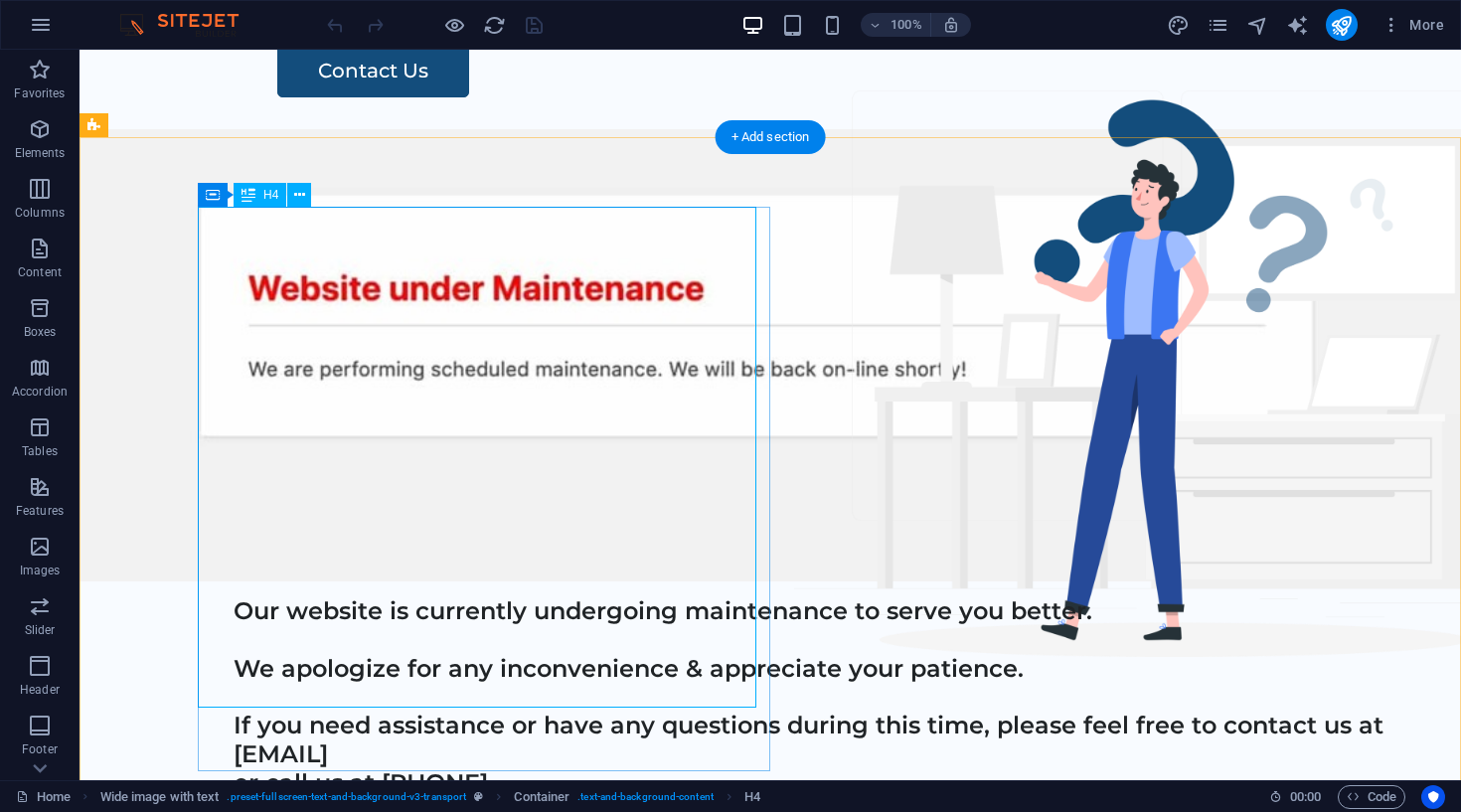 scroll, scrollTop: 114, scrollLeft: 0, axis: vertical 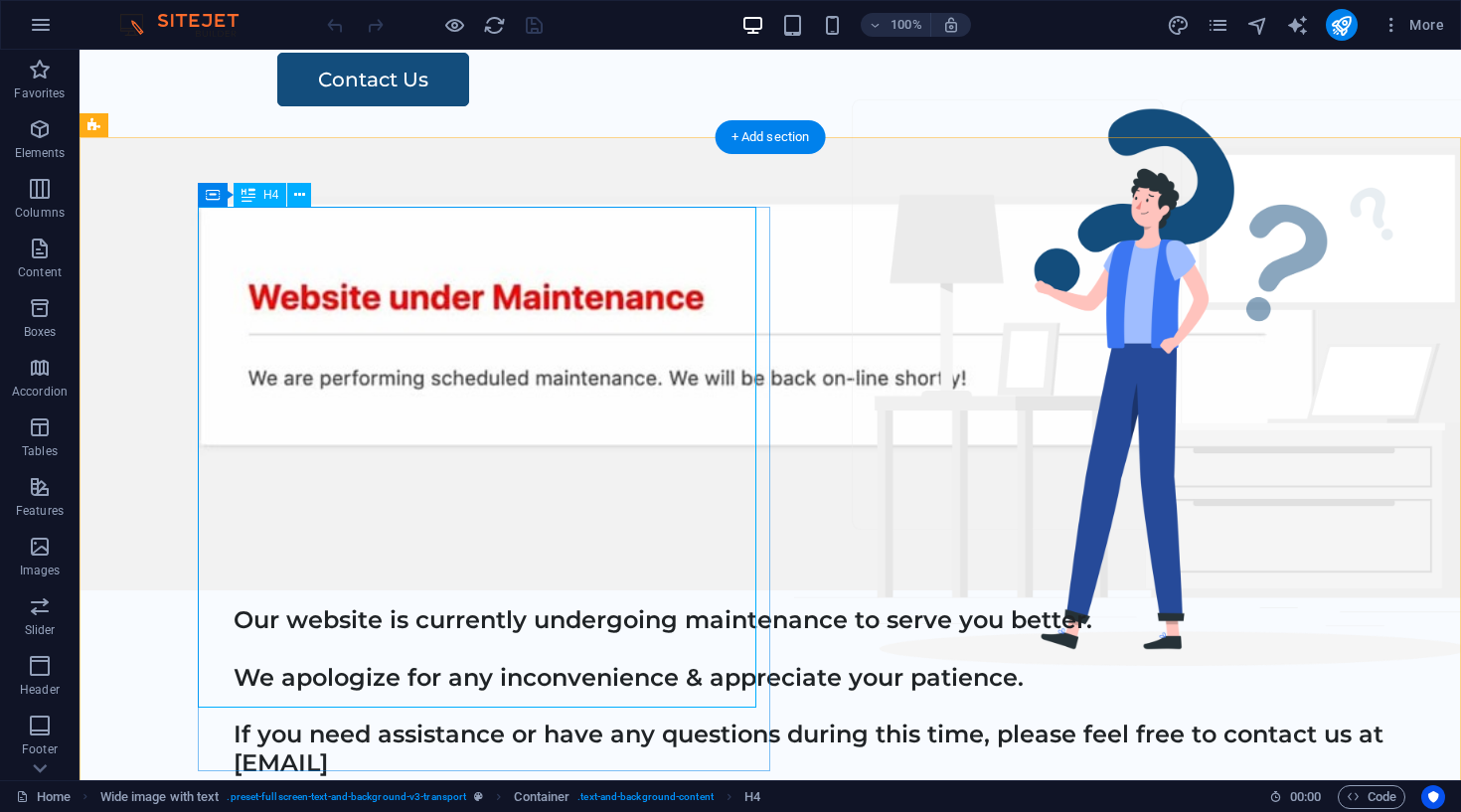 click on "Our website is currently undergoing maintenance to serve you better.  We apologize for any inconvenience & appreciate your patience.  If you need assistance or have any questions during this time, please feel free to contact us at globexshipping1@gmail.com  or call us at +971 502308915 Office Address: Shipping Tower Office No 301, 3rd Floor Bur Dubai, Dubai UAE.  Thank you for understanding!" at bounding box center (822, 821) 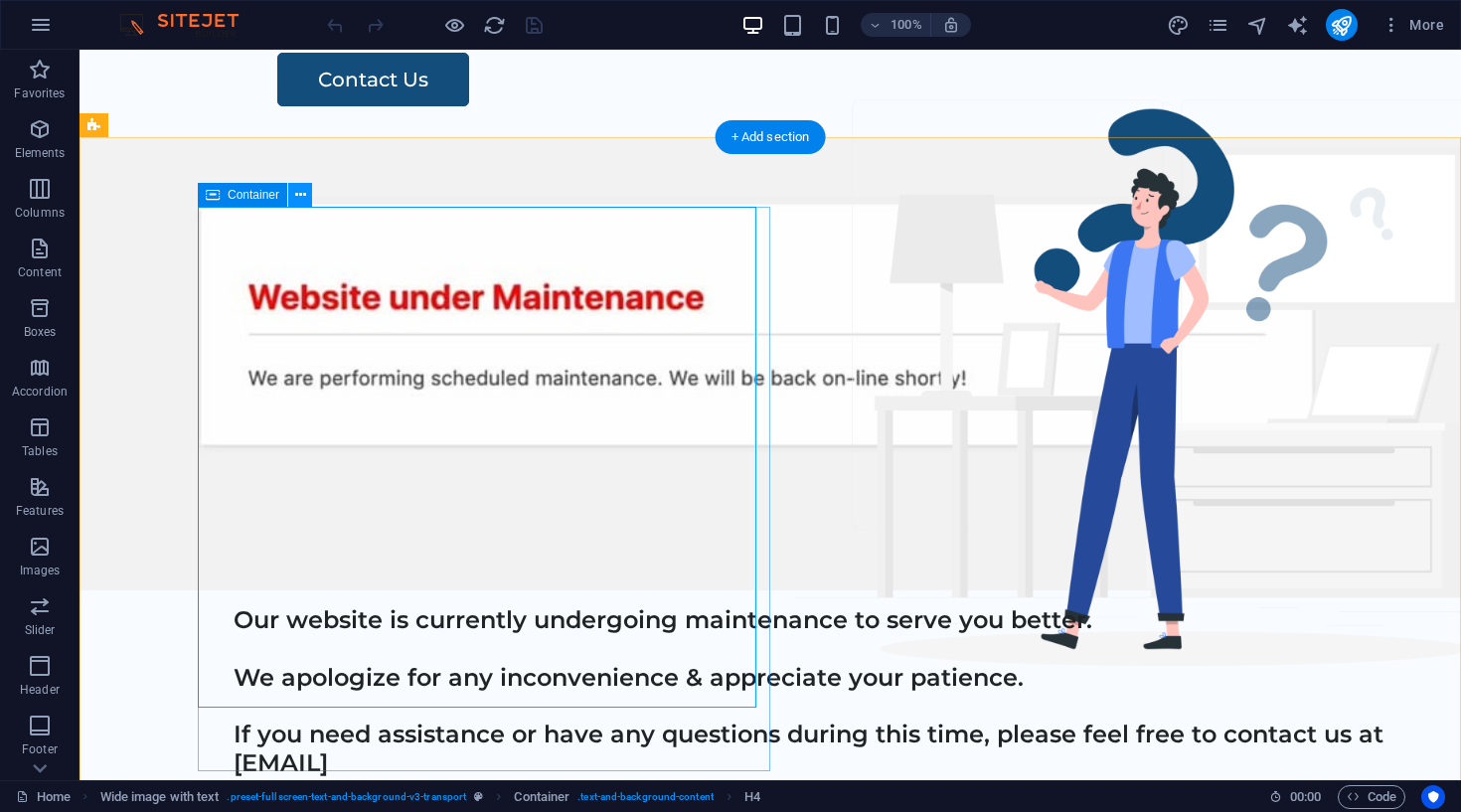 click at bounding box center [300, 195] 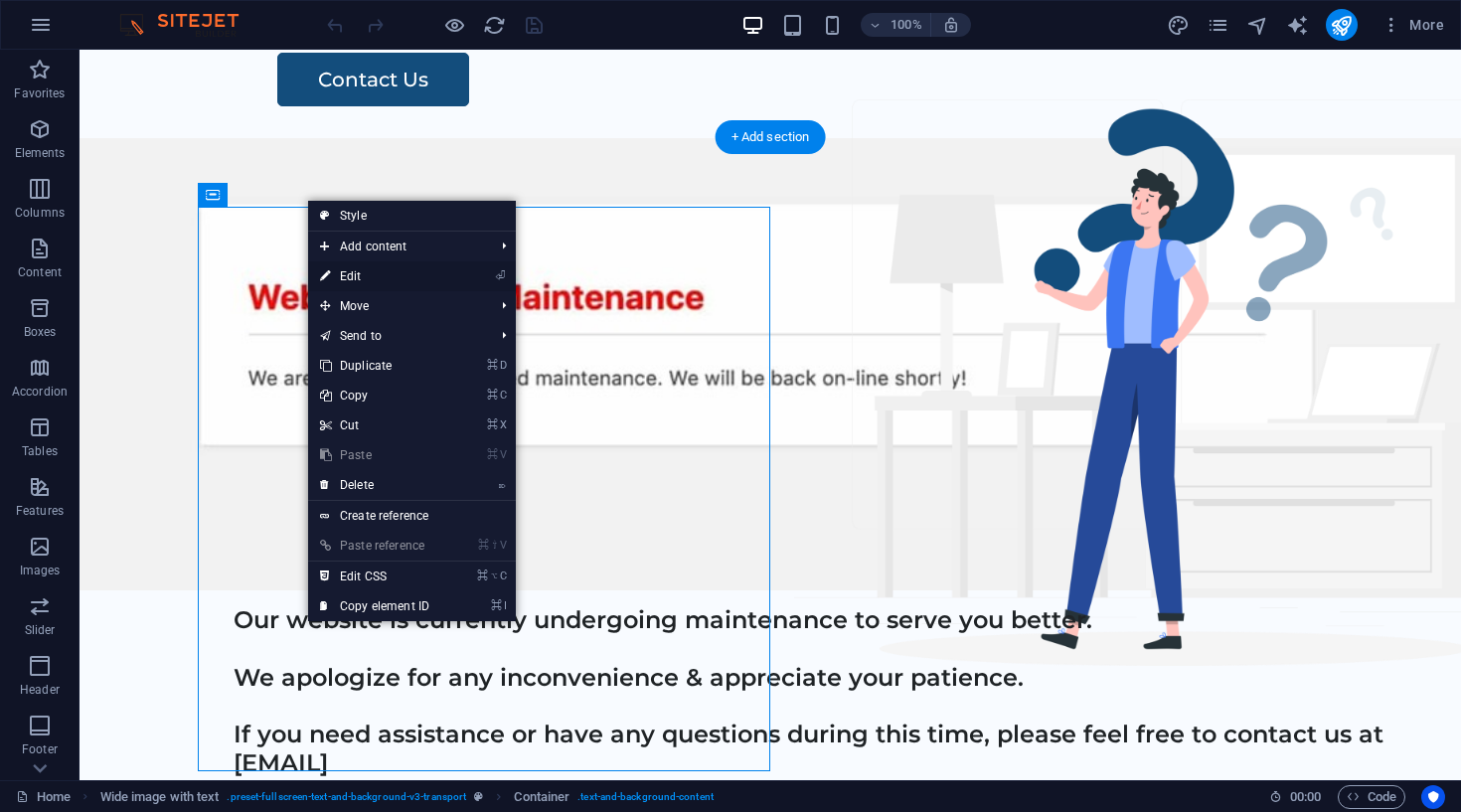 click on "⏎  Edit" at bounding box center (375, 276) 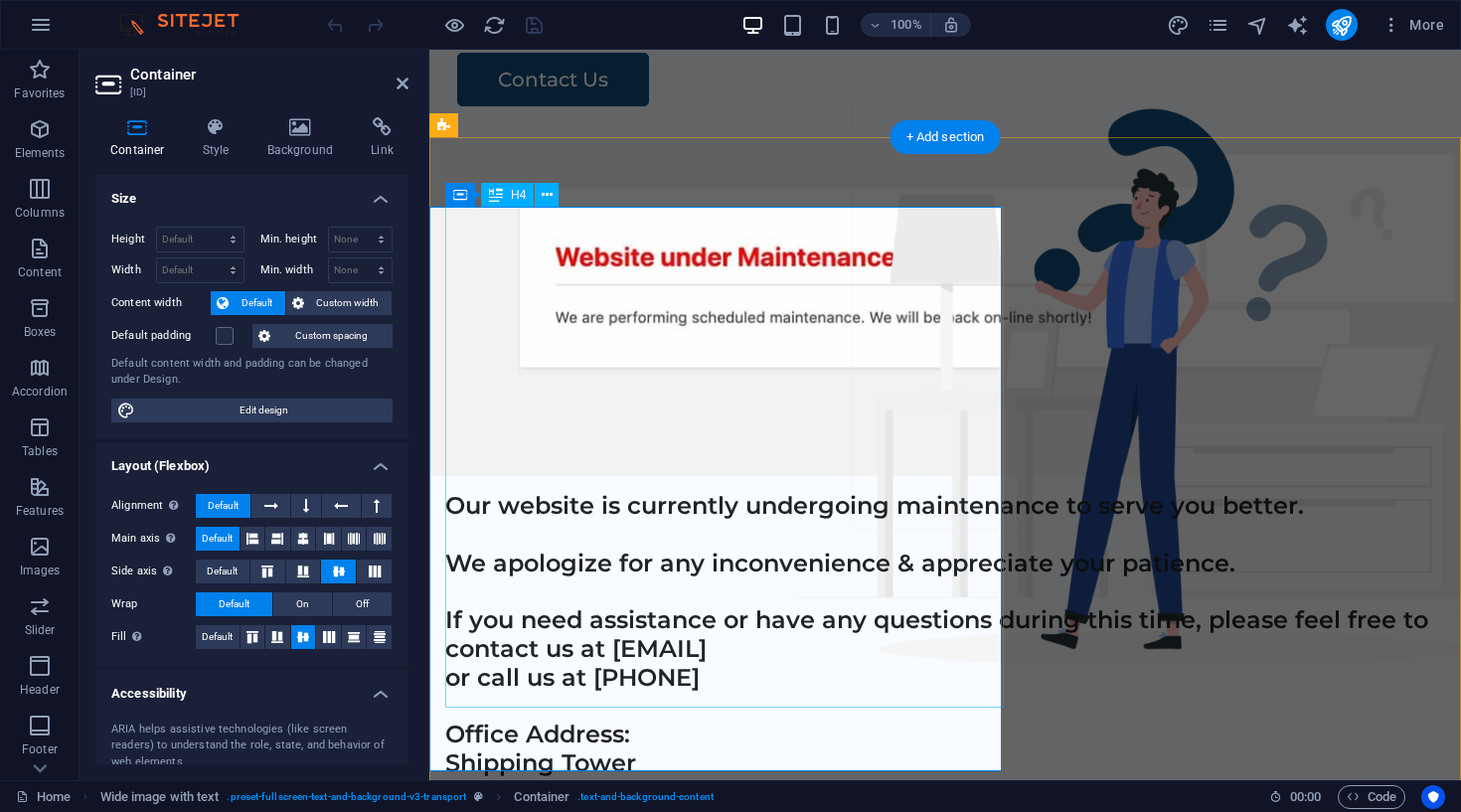 click on "Our website is currently undergoing maintenance to serve you better.  We apologize for any inconvenience & appreciate your patience.  If you need assistance or have any questions during this time, please feel free to contact us at globexshipping1@gmail.com  or call us at +971 502308915 Office Address: Shipping Tower Office No 301, 3rd Floor Bur Dubai, Dubai UAE.  Thank you for understanding!" at bounding box center [945, 707] 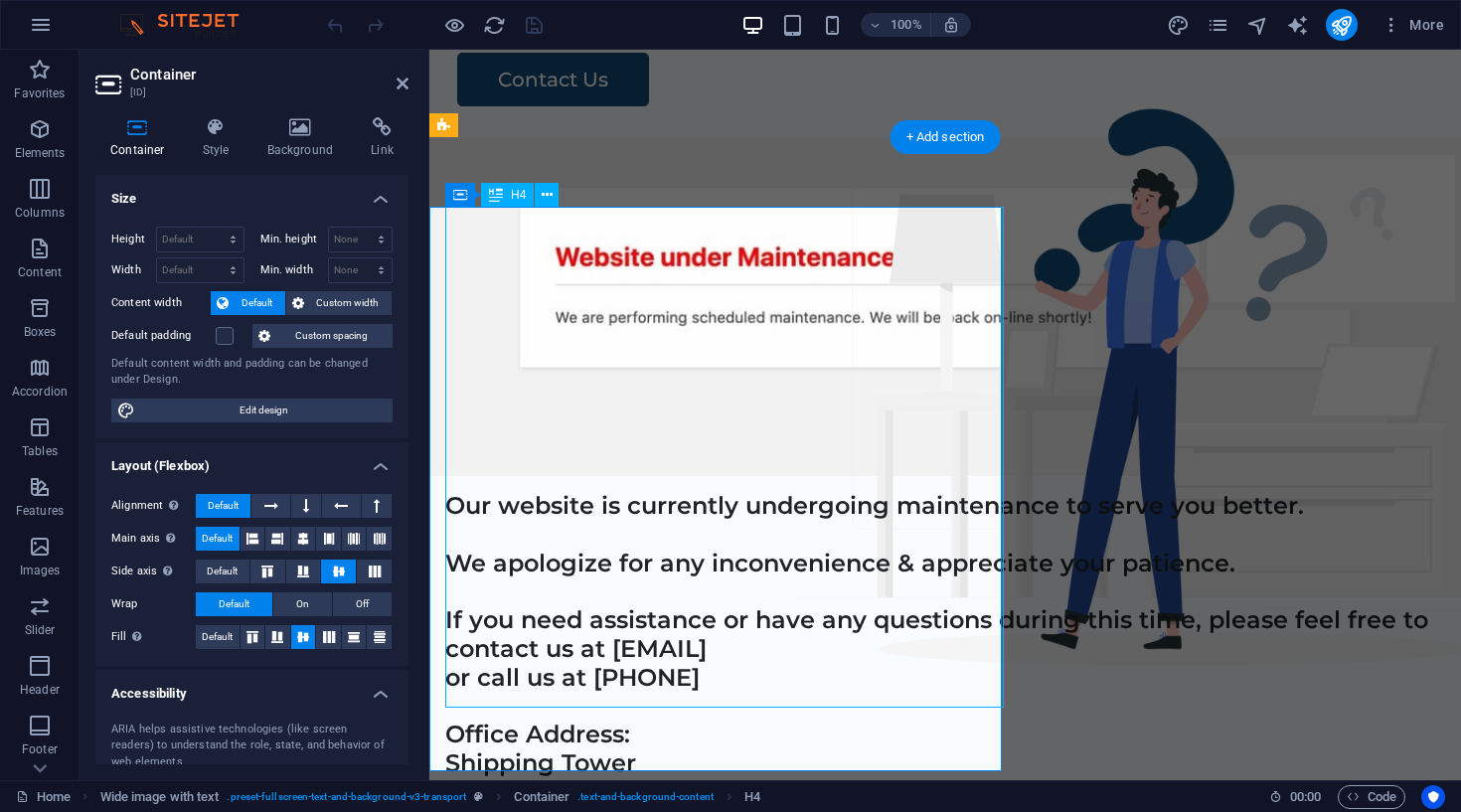 click on "Our website is currently undergoing maintenance to serve you better.  We apologize for any inconvenience & appreciate your patience.  If you need assistance or have any questions during this time, please feel free to contact us at globexshipping1@gmail.com  or call us at +971 502308915 Office Address: Shipping Tower Office No 301, 3rd Floor Bur Dubai, Dubai UAE.  Thank you for understanding!" at bounding box center [945, 707] 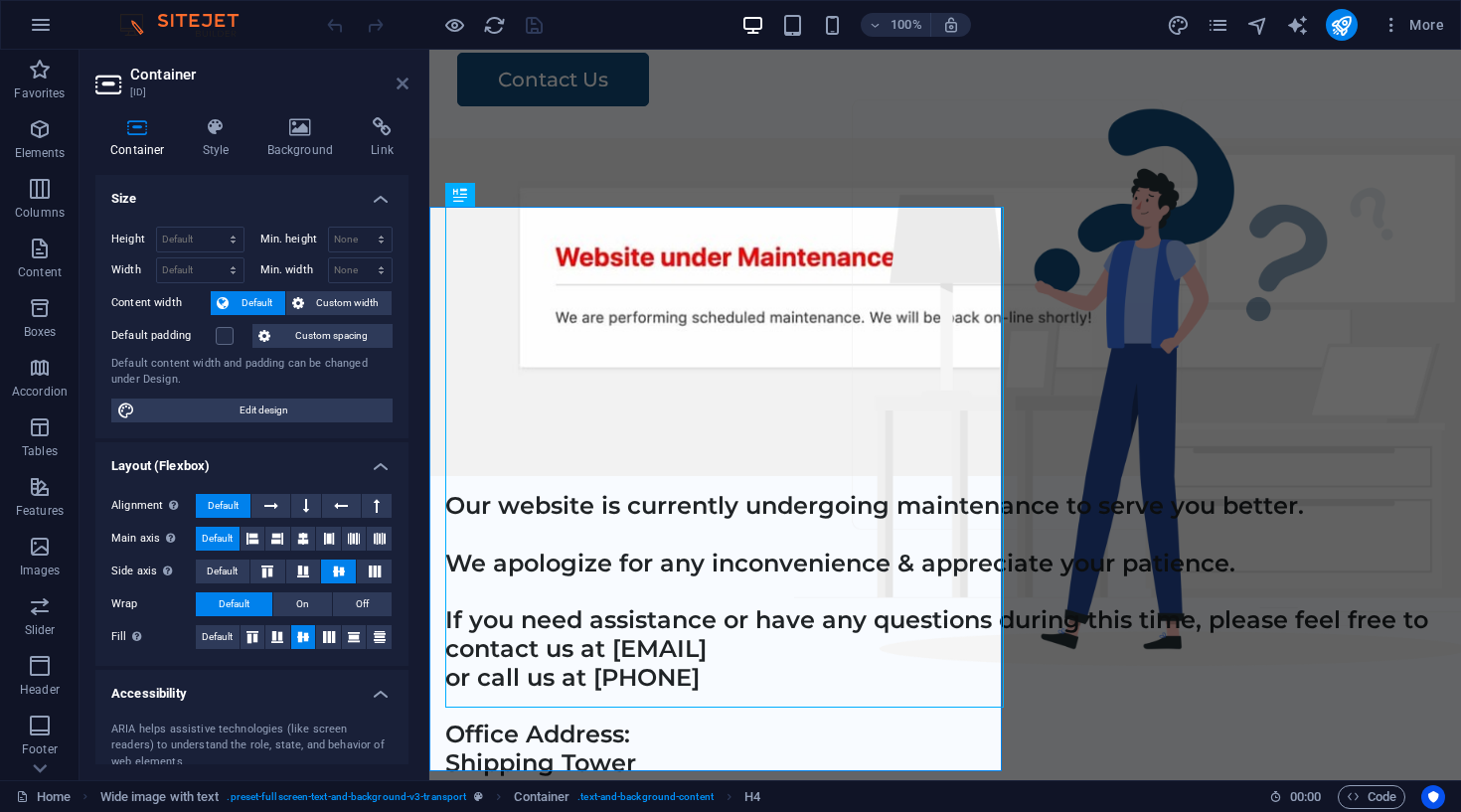 click at bounding box center (403, 83) 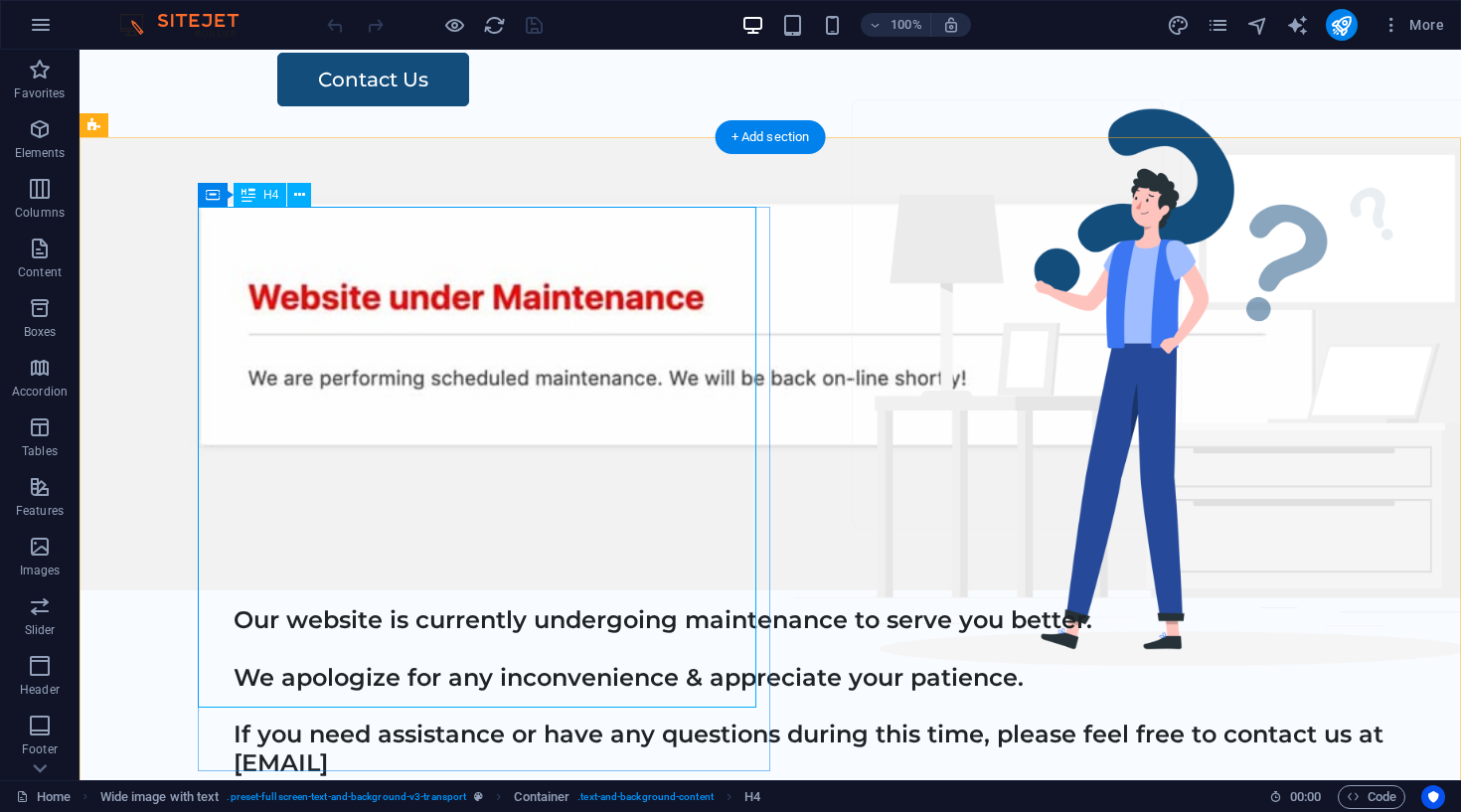 click on "Our website is currently undergoing maintenance to serve you better.  We apologize for any inconvenience & appreciate your patience.  If you need assistance or have any questions during this time, please feel free to contact us at globexshipping1@gmail.com  or call us at +971 502308915 Office Address: Shipping Tower Office No 301, 3rd Floor Bur Dubai, Dubai UAE.  Thank you for understanding!" at bounding box center (822, 821) 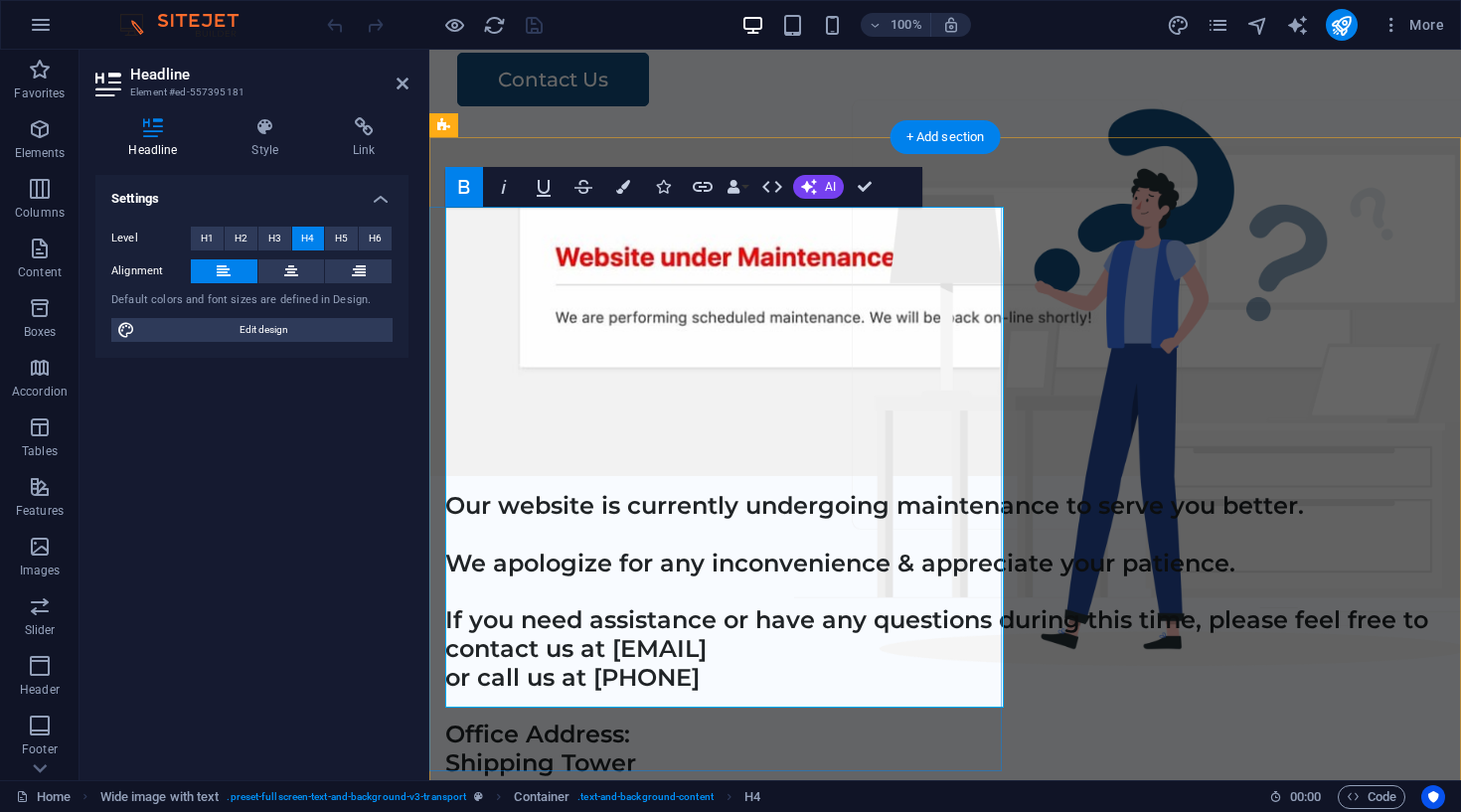click on "Our website is currently undergoing maintenance to serve you better.  We apologize for any inconvenience & appreciate your patience.  If you need assistance or have any questions during this time, please feel free to contact us at globexshipping1@gmail.com  or call us at +971 502308915 Office Address: Shipping Tower Office No 301, 3rd Floor Bur Dubai, Dubai UAE.  Thank you for understanding!" at bounding box center (936, 706) 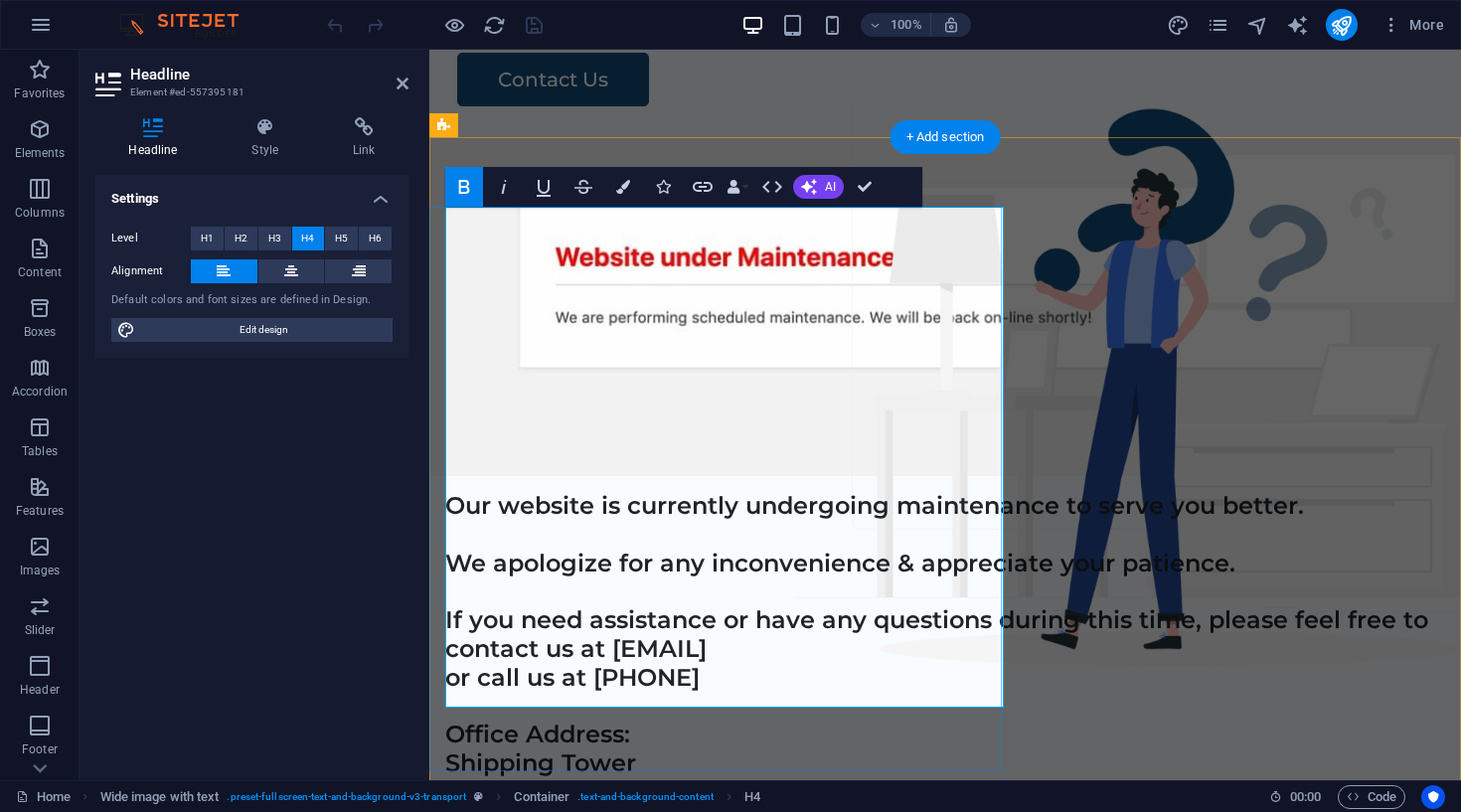 click on "Our website is currently undergoing maintenance to serve you better.  We apologize for any inconvenience & appreciate your patience.  If you need assistance or have any questions during this time, please feel free to contact us at globexshipping1@gmail.com  or call us at +971 502308915 Office Address: Shipping Tower Office No 301, 3rd Floor Bur Dubai, Dubai UAE.  Thank you for understanding!" at bounding box center [936, 706] 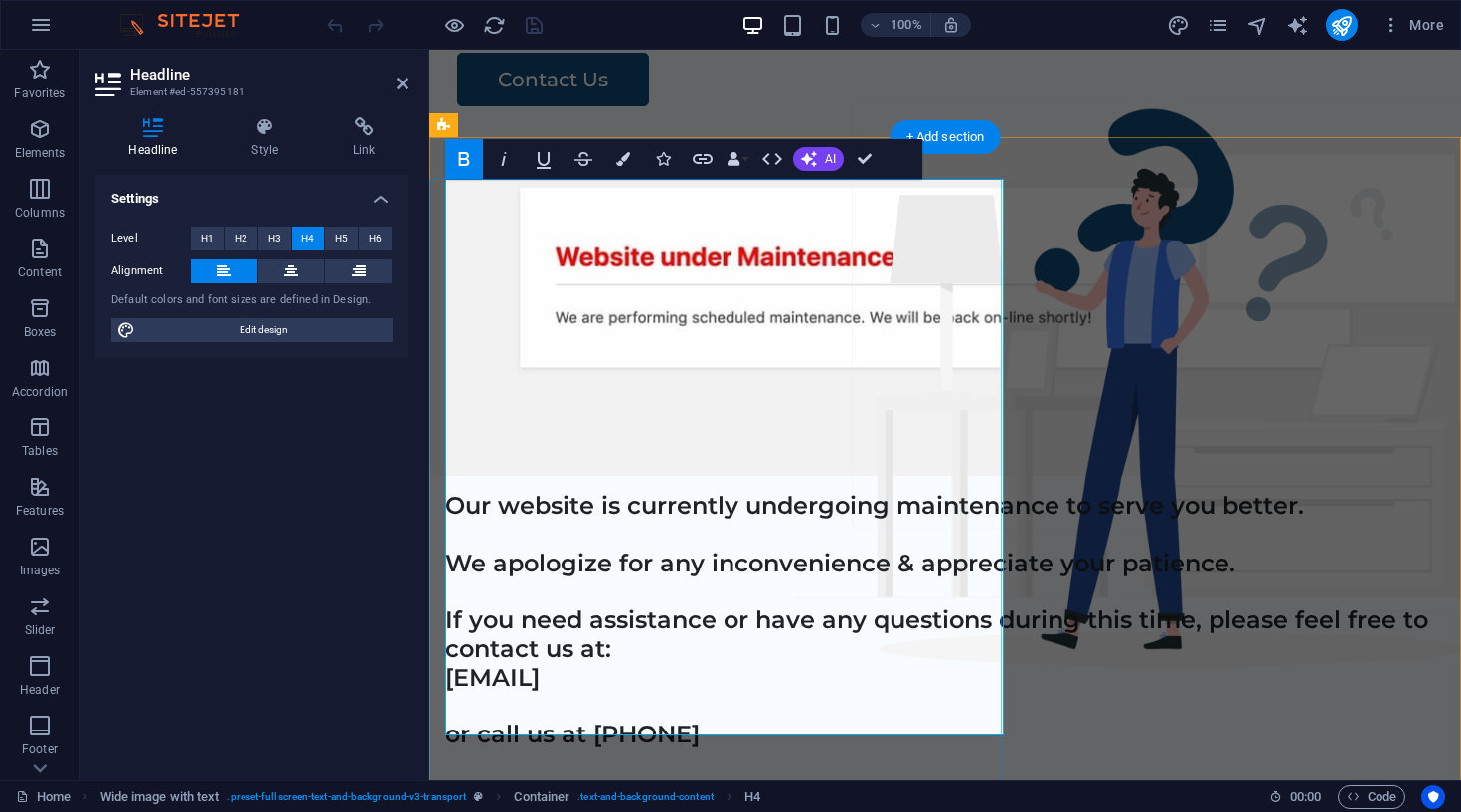 type 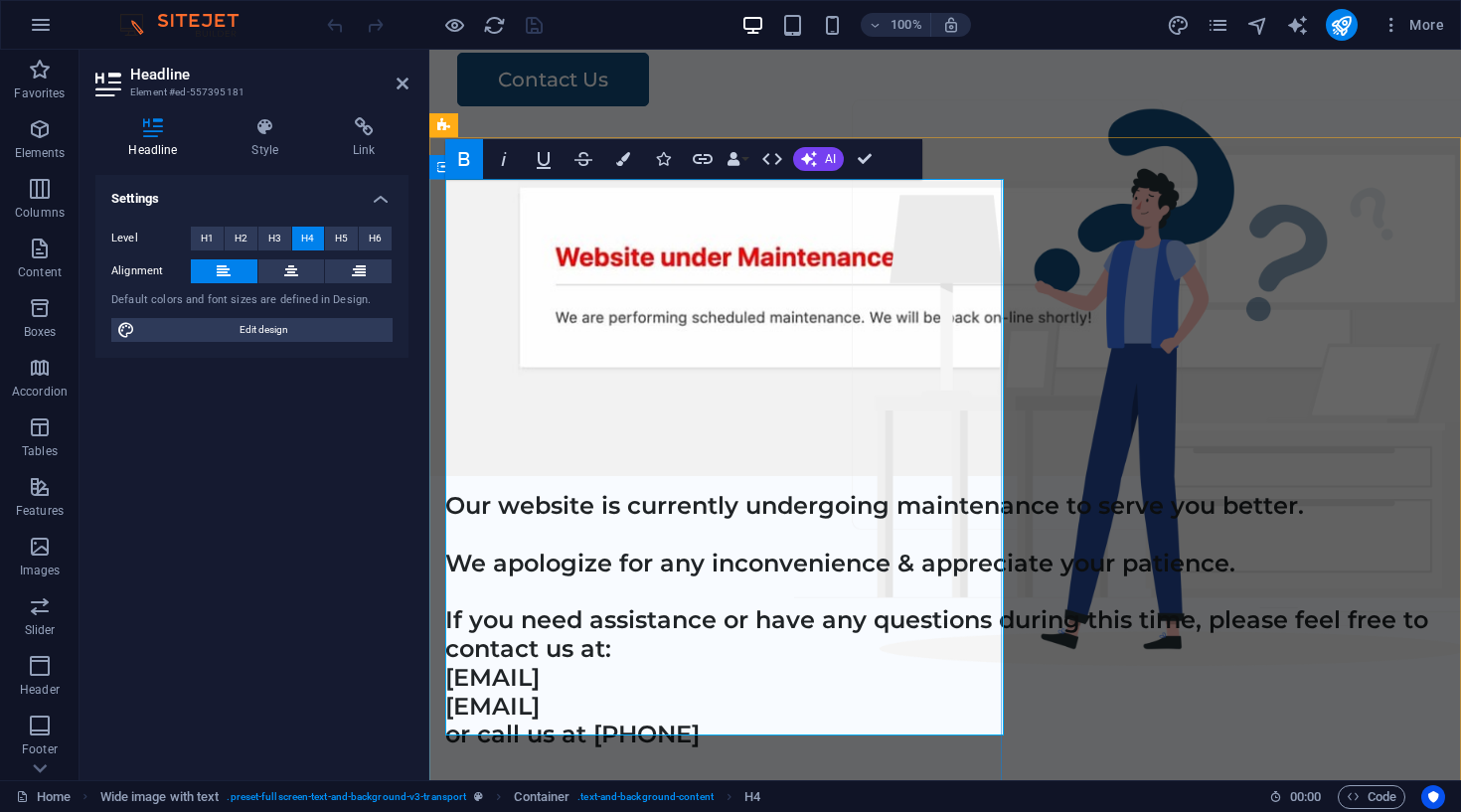 drag, startPoint x: 807, startPoint y: 472, endPoint x: 440, endPoint y: 470, distance: 367.00545 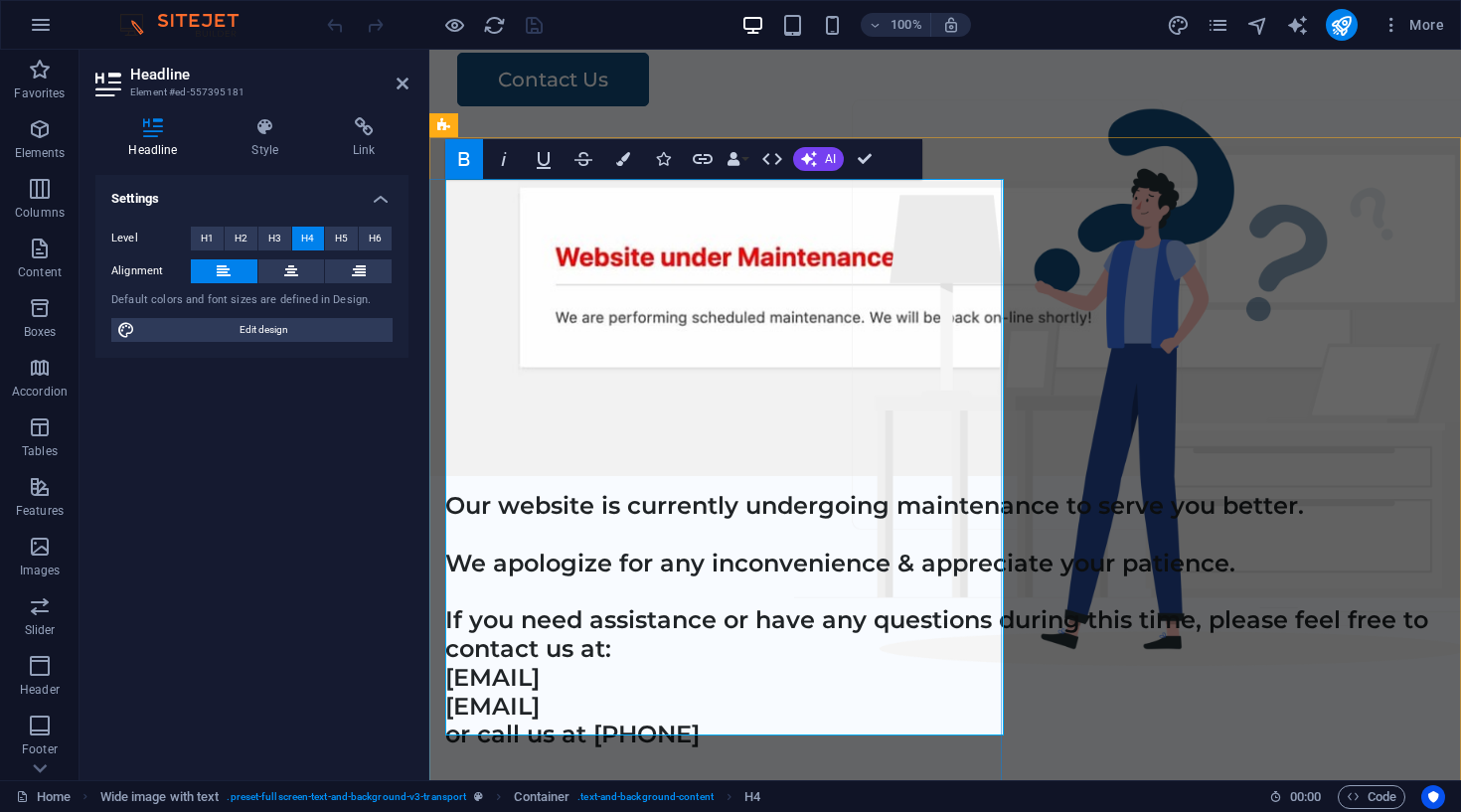 click on "Our website is currently undergoing maintenance to serve you better.  We apologize for any inconvenience & appreciate your patience.  If you need assistance or have any questions during this time, please feel free to contact us at  ‌​ahmad@globexshipping.net ‌globexshipping1@gmail.com  ‌or call us at +971 502308915 Office Address: Shipping Tower Office No 301, 3rd Floor Bur Dubai, Dubai UAE.  Thank you for understanding!" at bounding box center [945, 735] 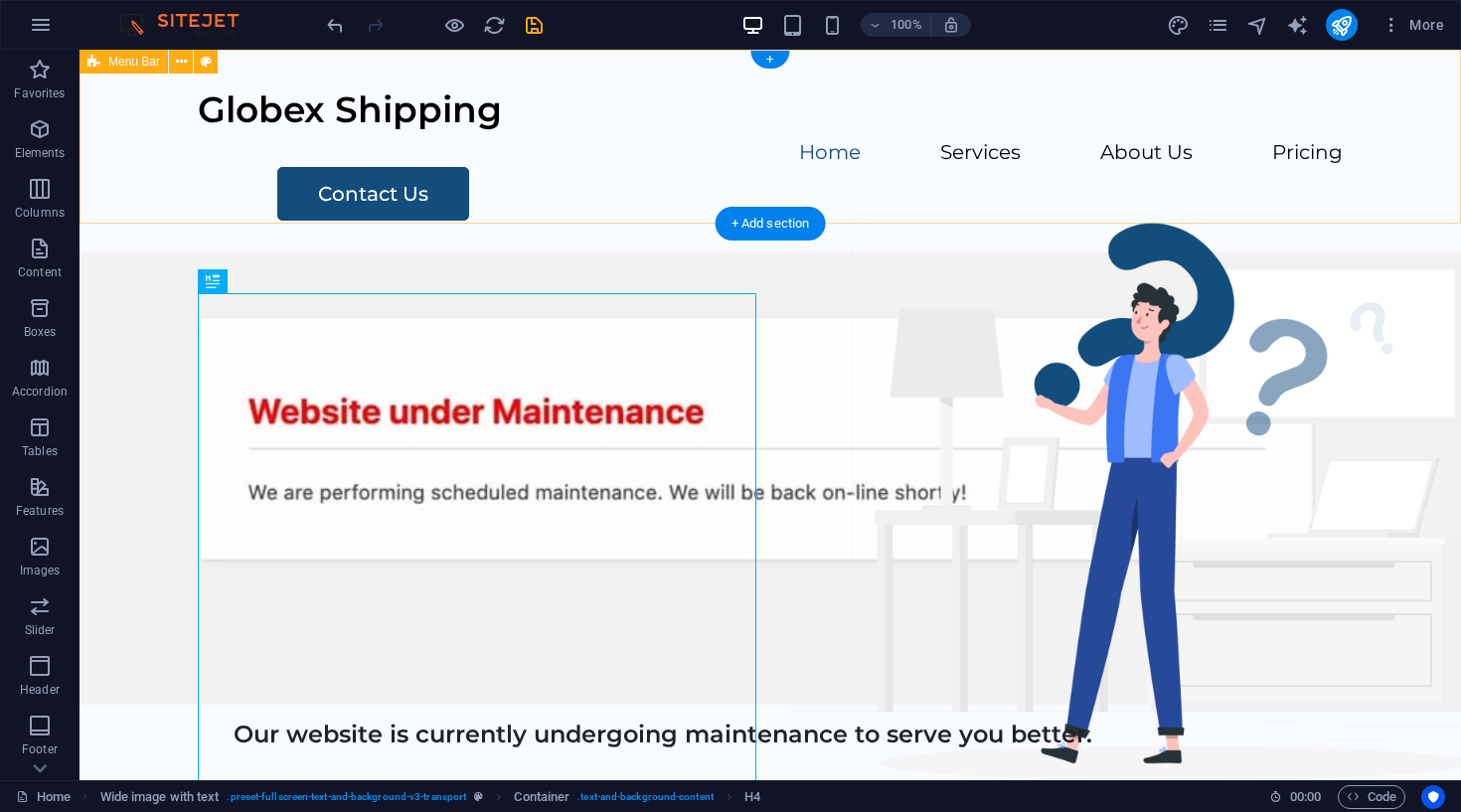 scroll, scrollTop: 0, scrollLeft: 0, axis: both 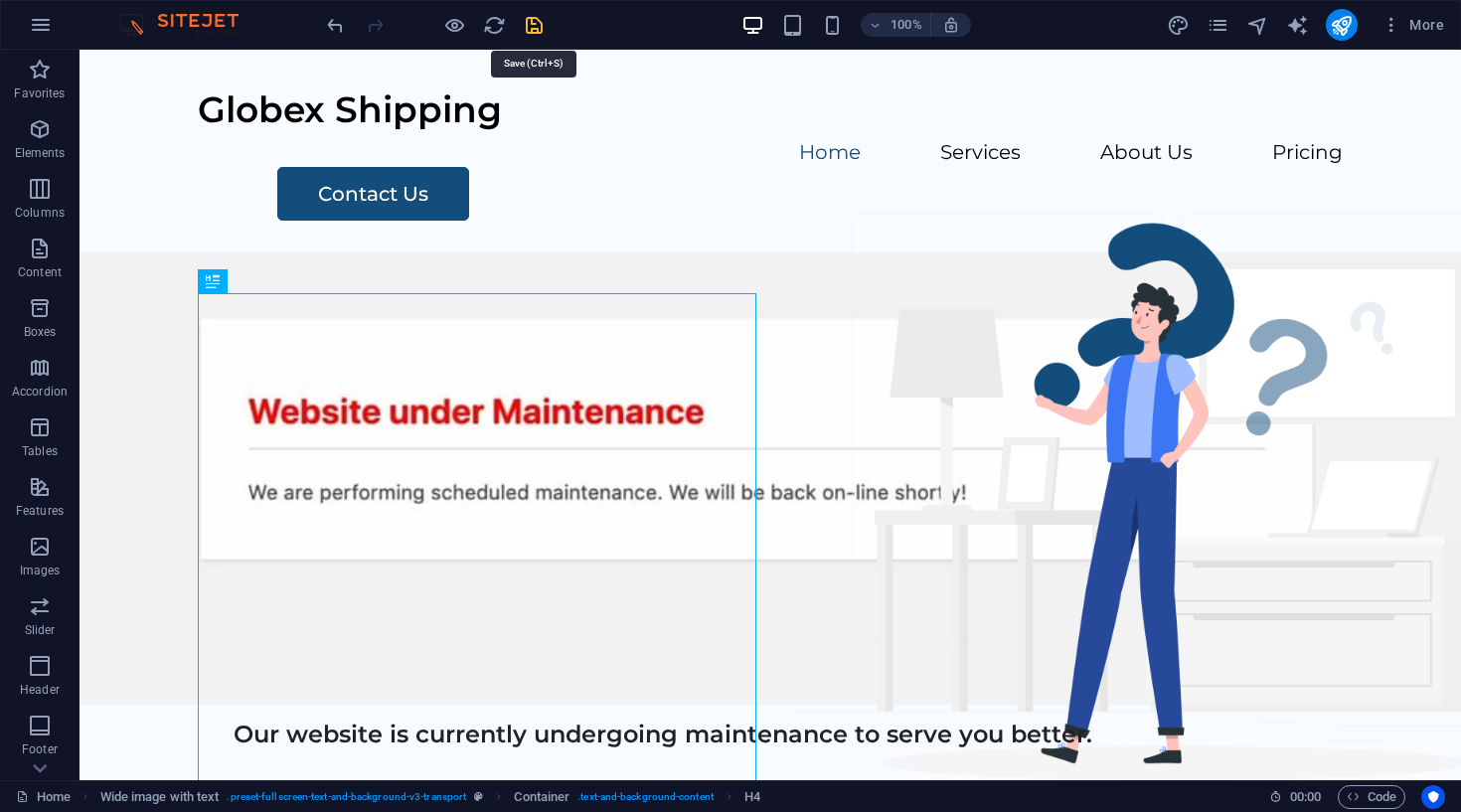 click at bounding box center [534, 25] 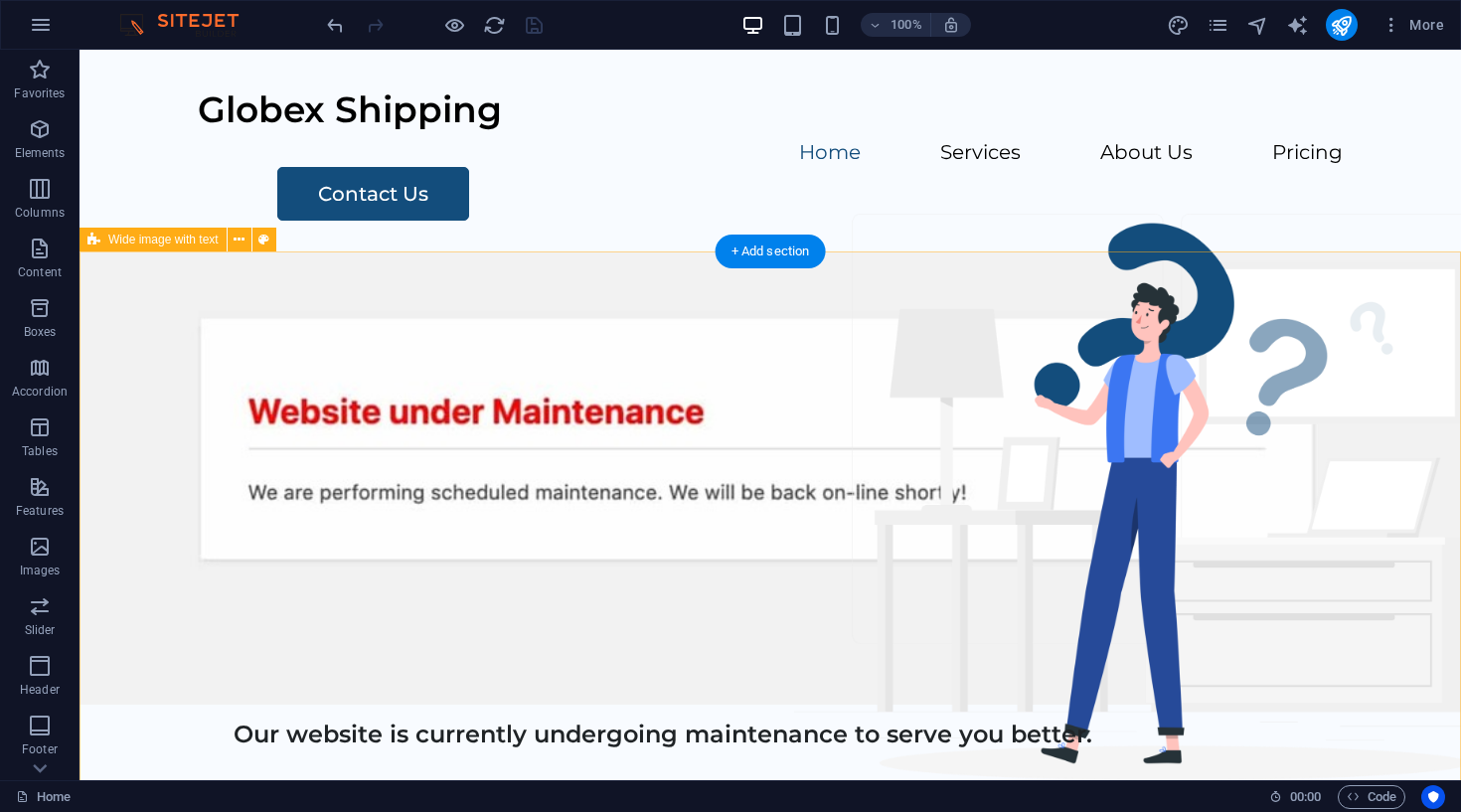 scroll, scrollTop: 0, scrollLeft: 0, axis: both 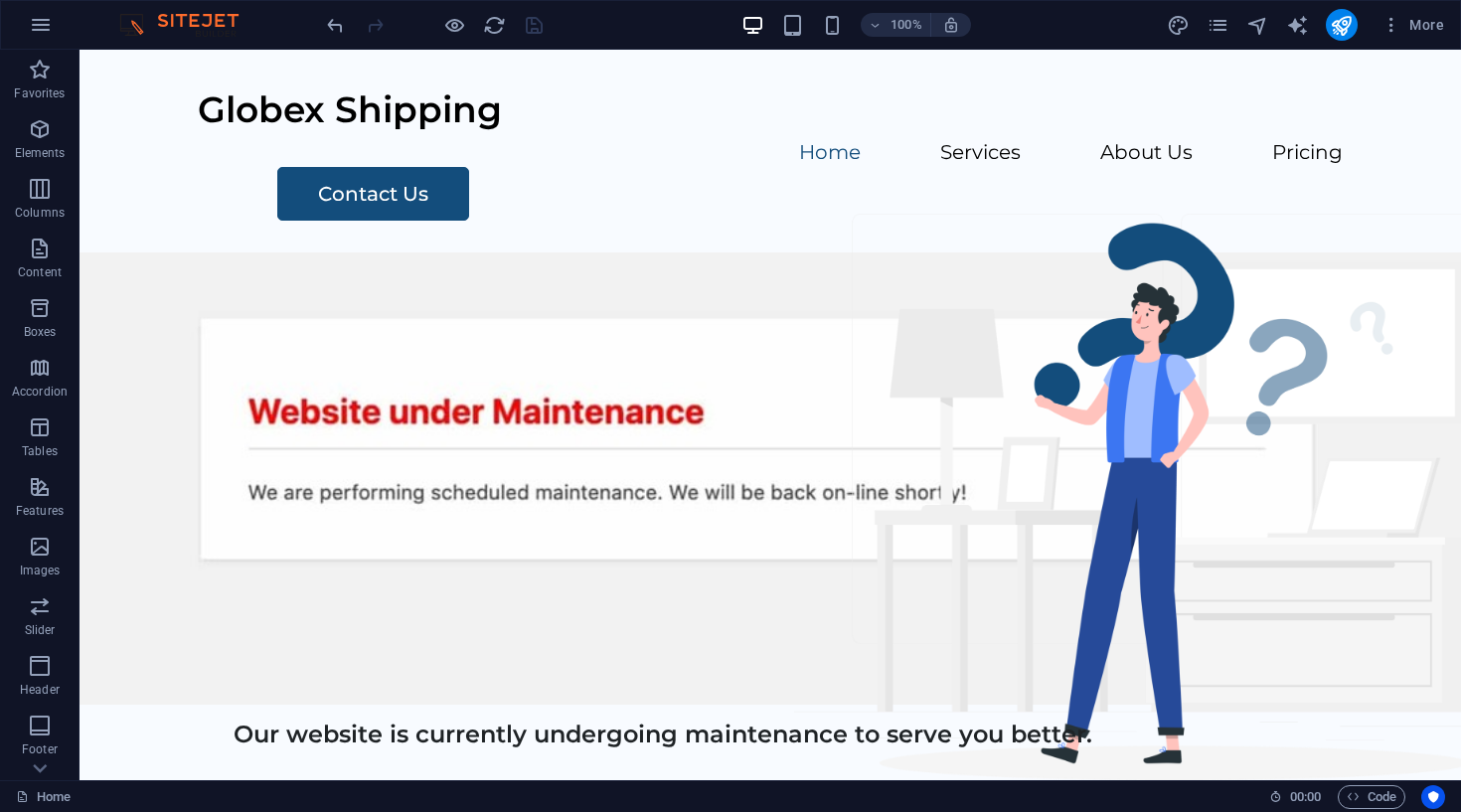 click at bounding box center [434, 25] 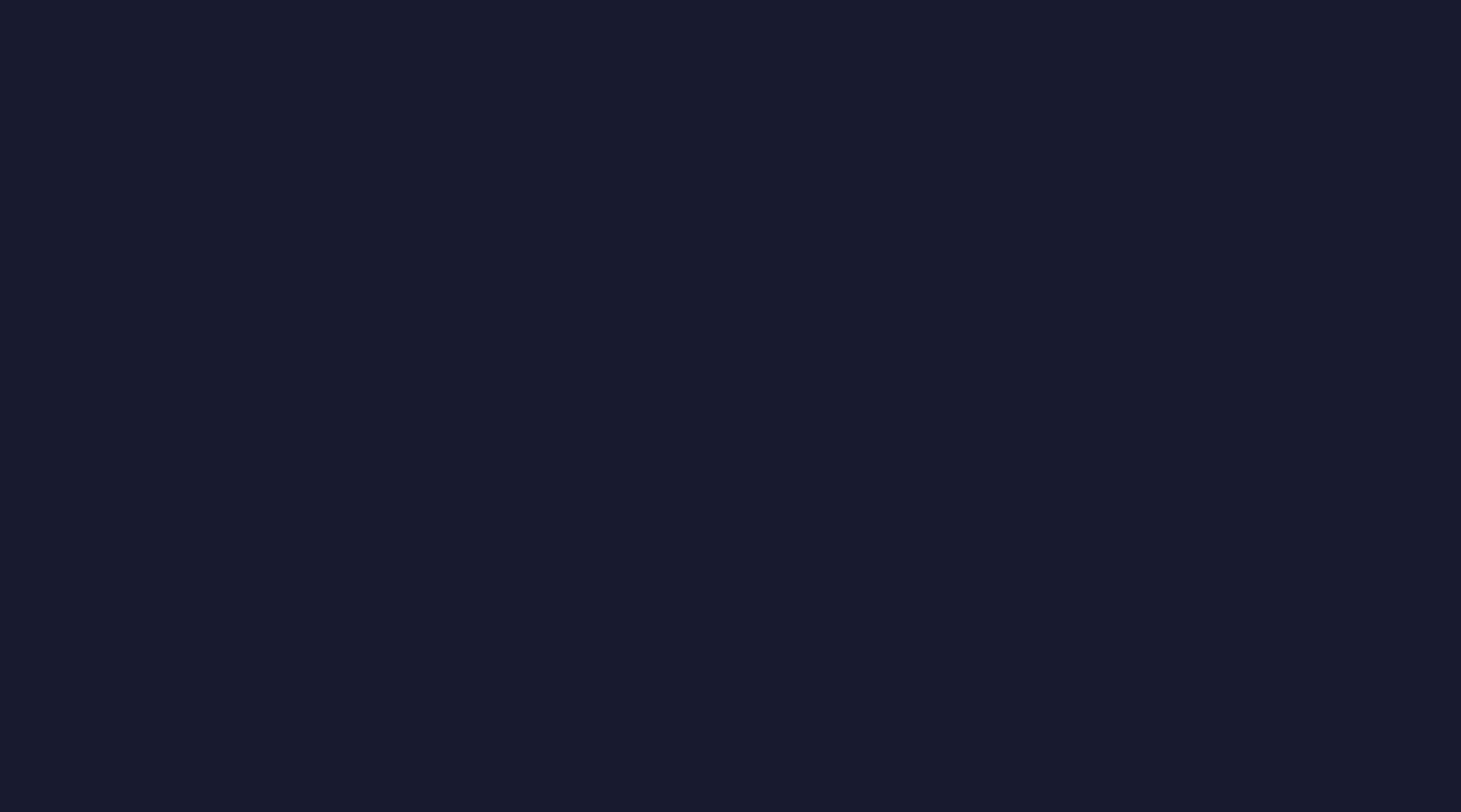 scroll, scrollTop: 0, scrollLeft: 0, axis: both 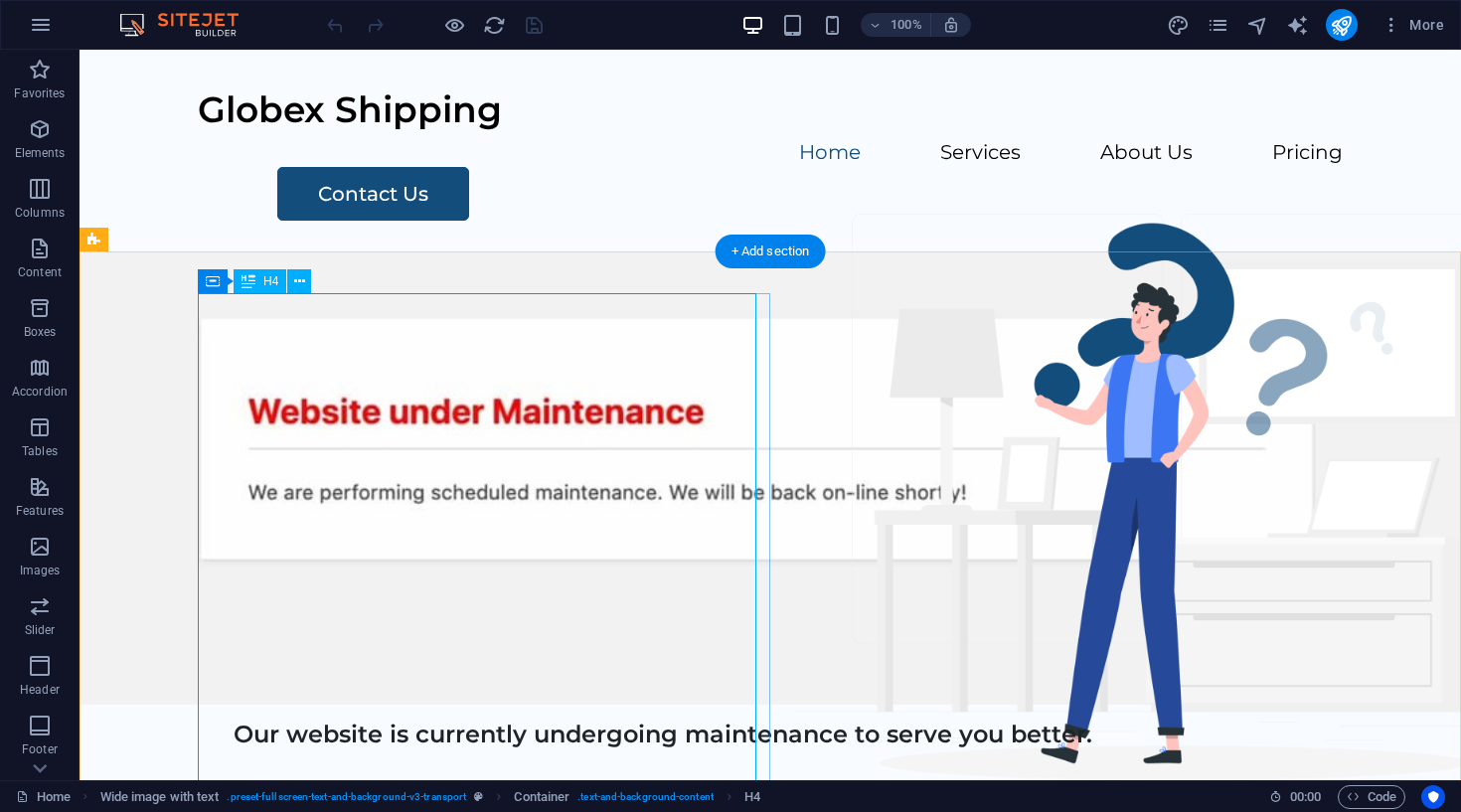 click on "Our website is currently undergoing maintenance to serve you better.  We apologize for any inconvenience & appreciate your patience.  If you need assistance or have any questions during this time, please feel free to contact us at: ahmad@globexshipping.net globexshipping1@gmail.com  or call us at +971 502308915 Office Address: Shipping Tower Office No 301, 3rd Floor Bur Dubai, Dubai UAE.  Thank you for understanding!" at bounding box center (822, 949) 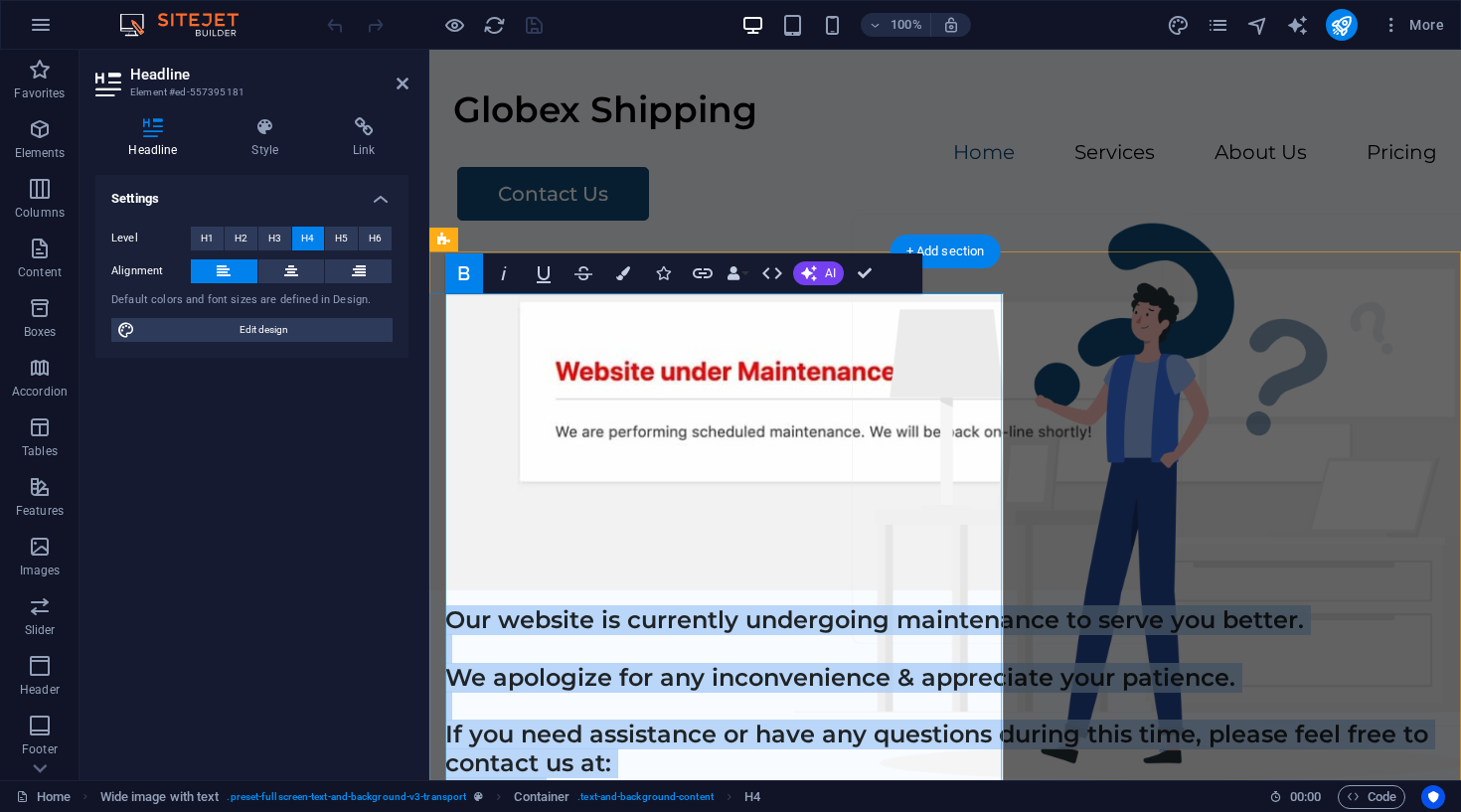 click on "Our website is currently undergoing maintenance to serve you better.  We apologize for any inconvenience & appreciate your patience.  If you need assistance or have any questions during this time, please feel free to contact us at: ahmad@globexshipping.net globexshipping1@gmail.com  or call us at +971 502308915 Office Address: Shipping Tower Office No 301, 3rd Floor Bur Dubai, Dubai UAE.  Thank you for understanding!" at bounding box center (936, 849) 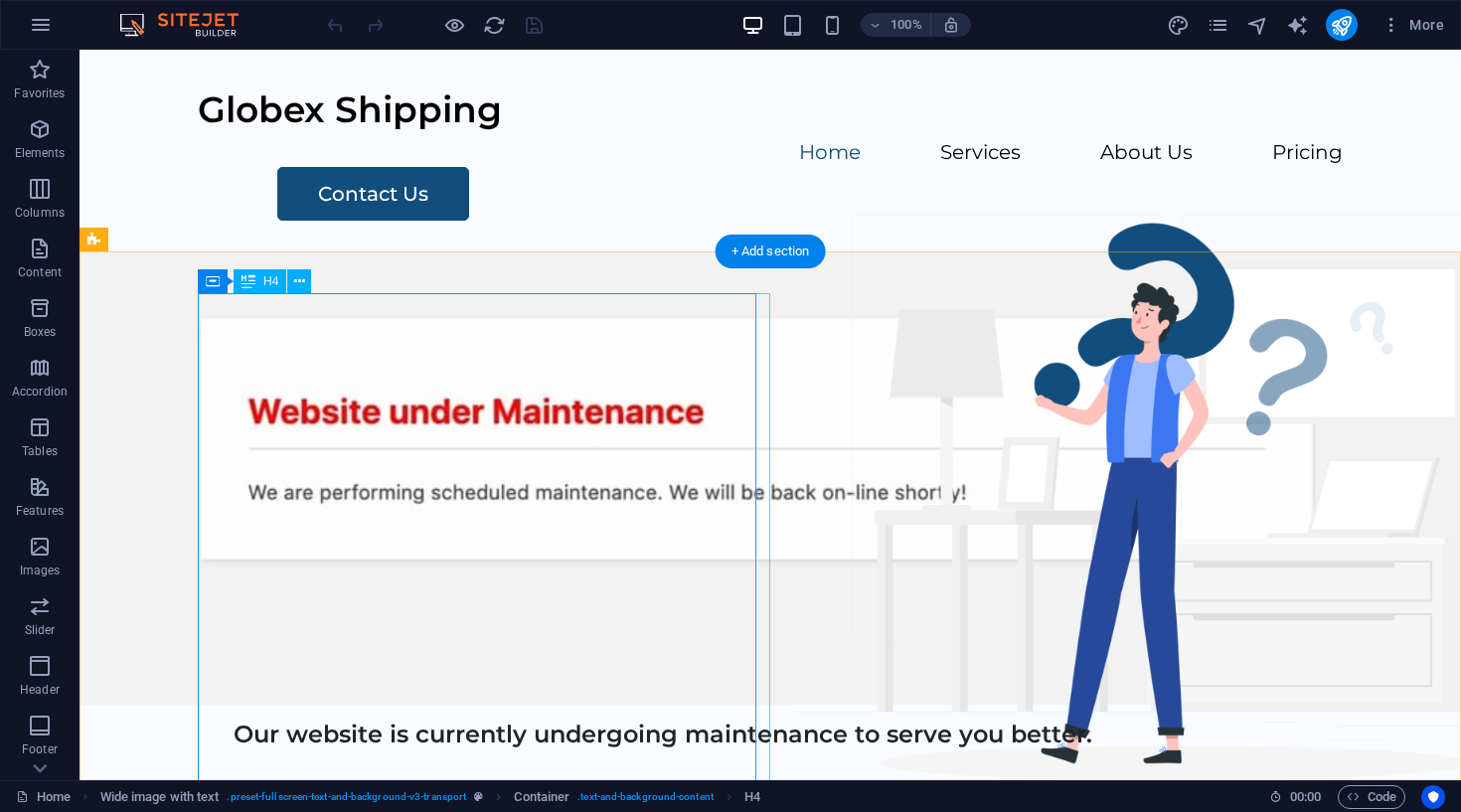 click on "Our website is currently undergoing maintenance to serve you better.  We apologize for any inconvenience & appreciate your patience.  If you need assistance or have any questions during this time, please feel free to contact us at: ahmad@globexshipping.net globexshipping1@gmail.com  or call us at +971 502308915 Office Address: Shipping Tower Office No 301, 3rd Floor Bur Dubai, Dubai UAE.  Thank you for understanding!" at bounding box center (822, 949) 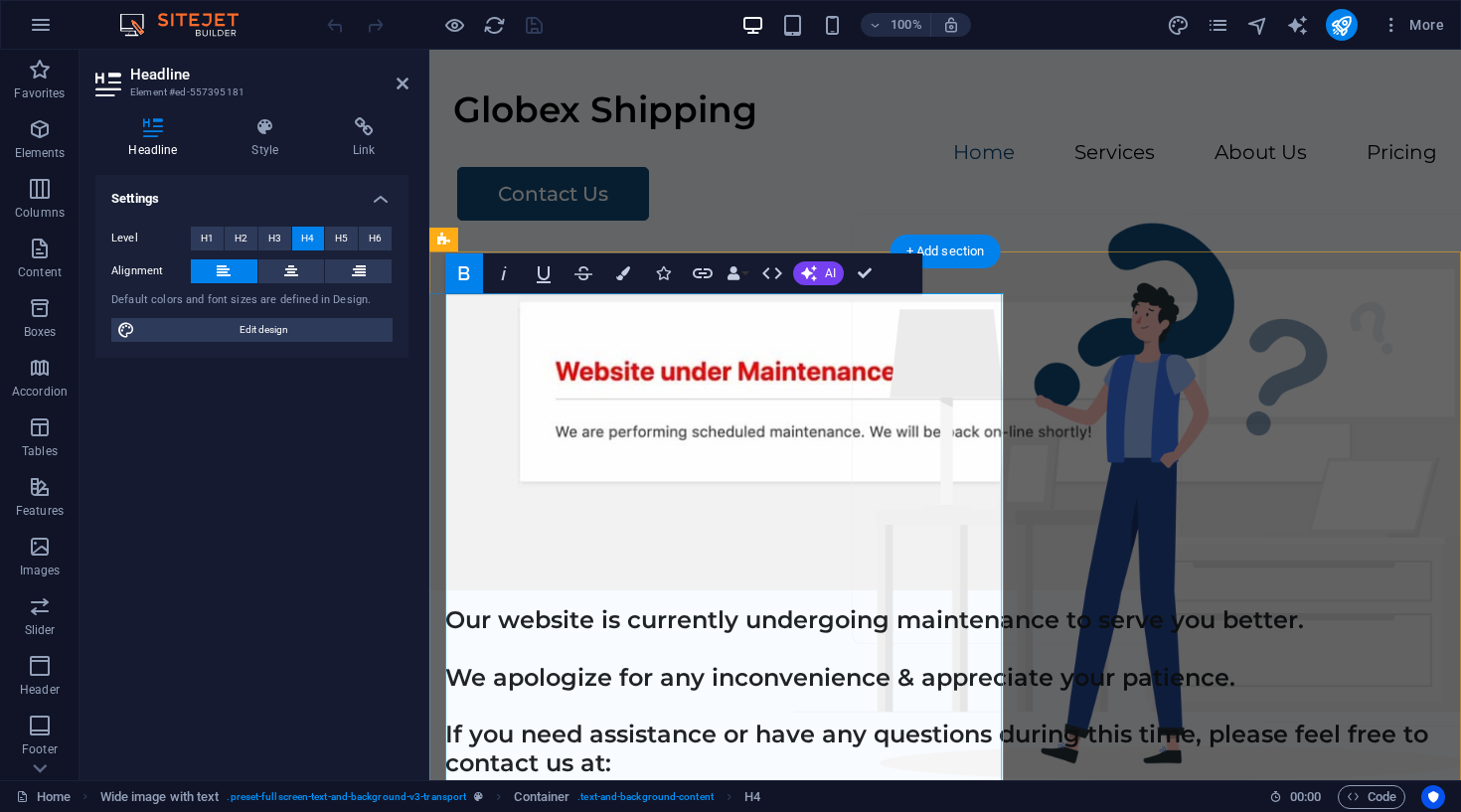 click on "Our website is currently undergoing maintenance to serve you better.  We apologize for any inconvenience & appreciate your patience.  If you need assistance or have any questions during this time, please feel free to contact us at: ahmad@globexshipping.net globexshipping1@gmail.com  or call us at +971 502308915 Office Address: Shipping Tower Office No 301, 3rd Floor Bur Dubai, Dubai UAE.  Thank you for understanding!" at bounding box center (936, 849) 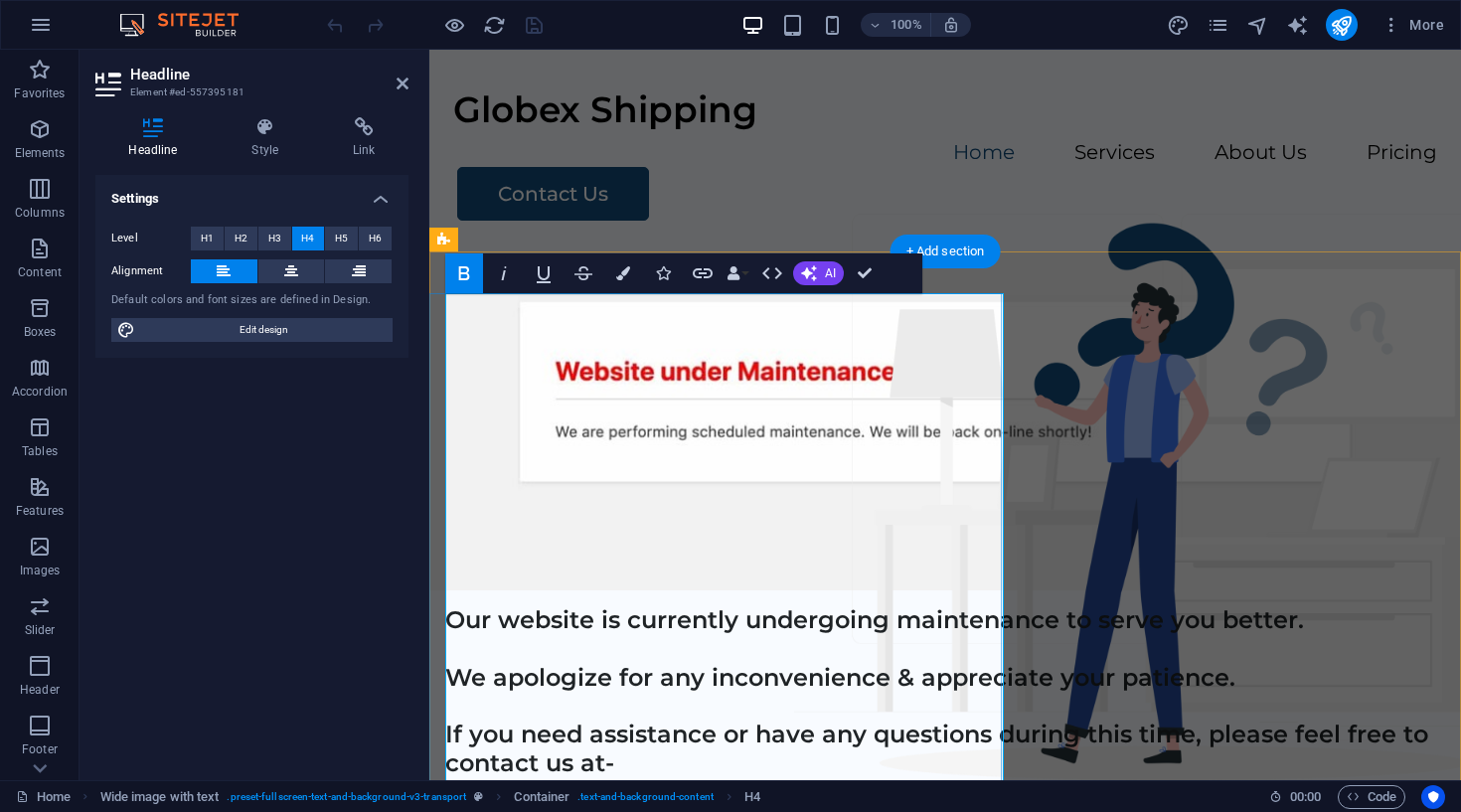 type 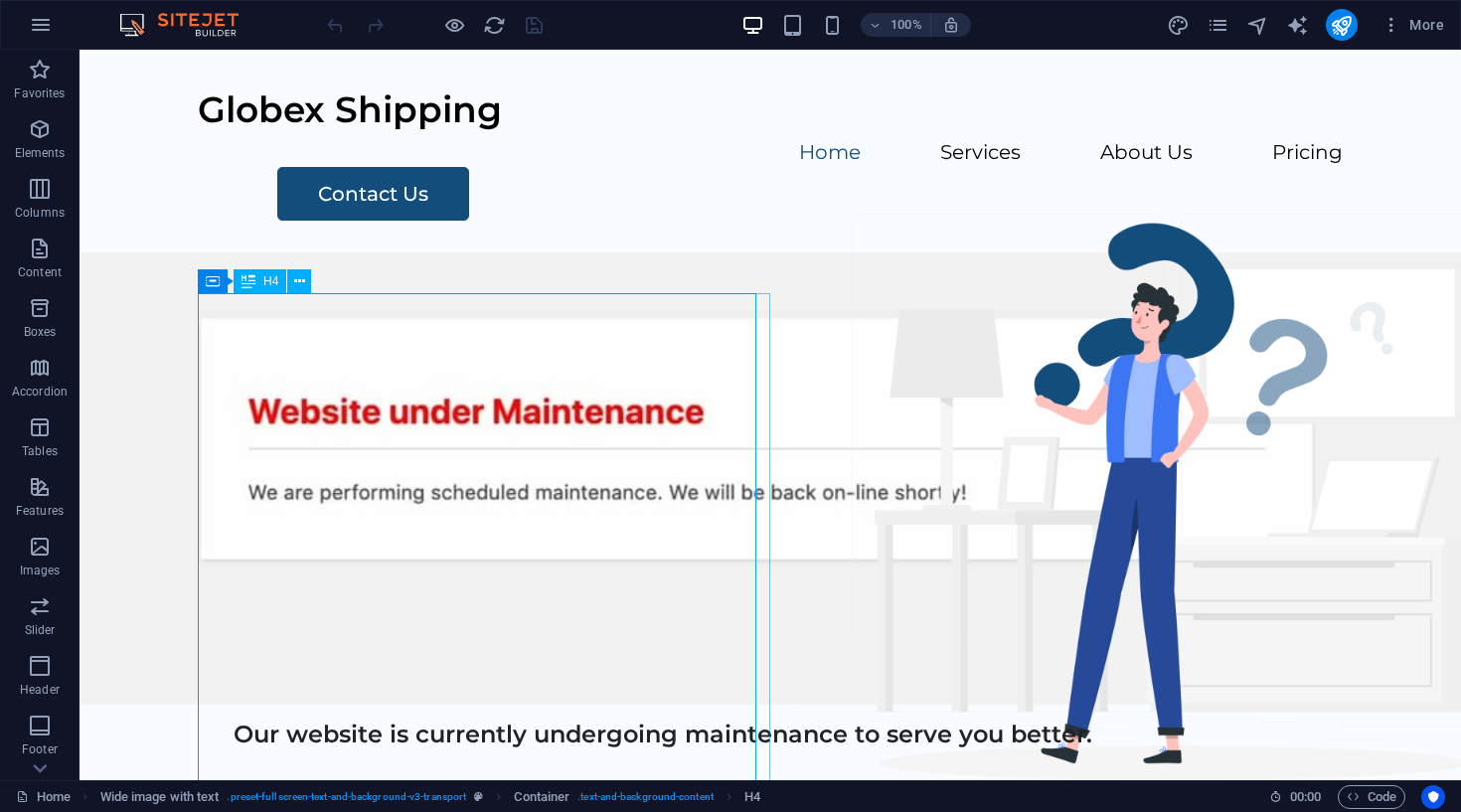 click at bounding box center [434, 25] 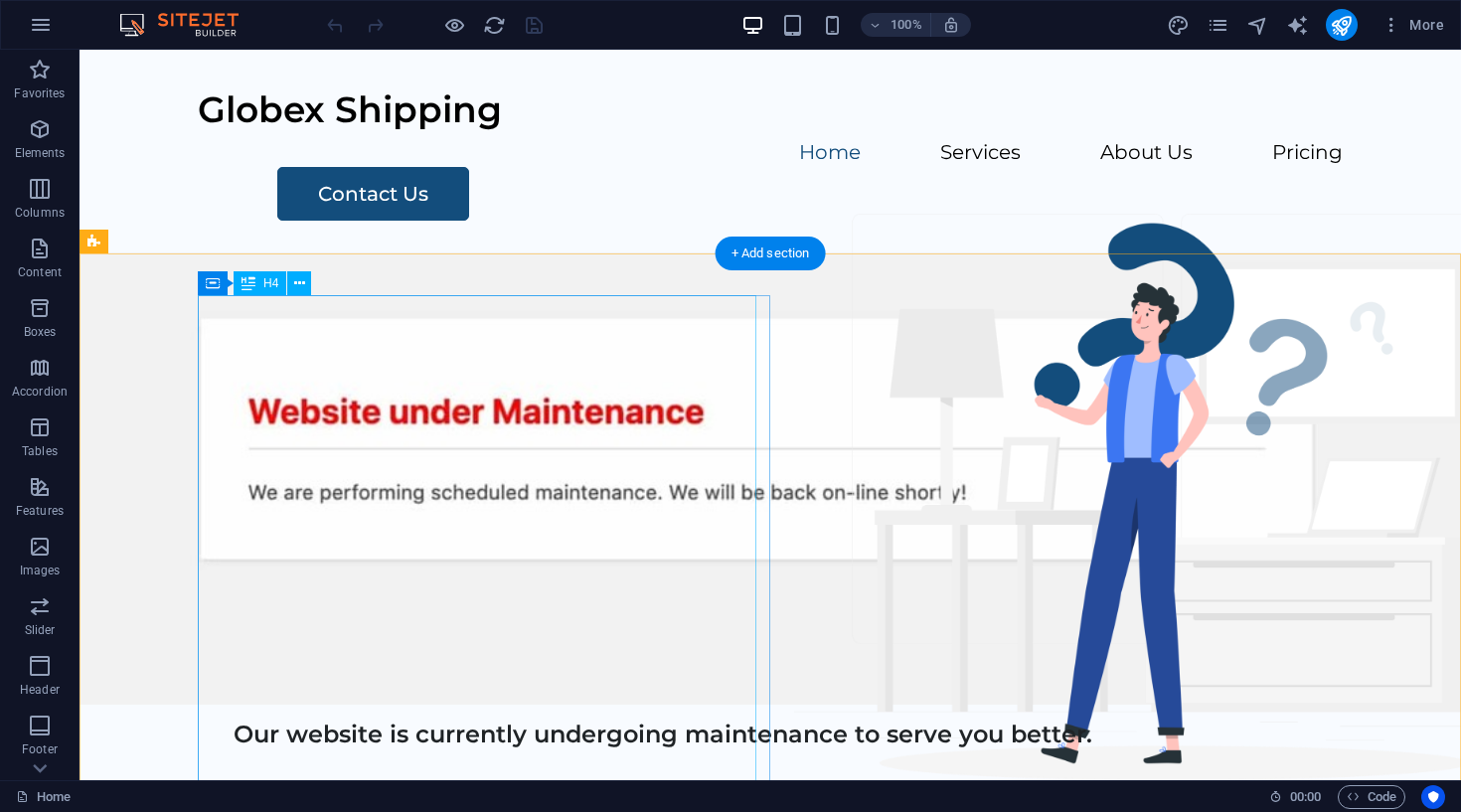scroll, scrollTop: 0, scrollLeft: 0, axis: both 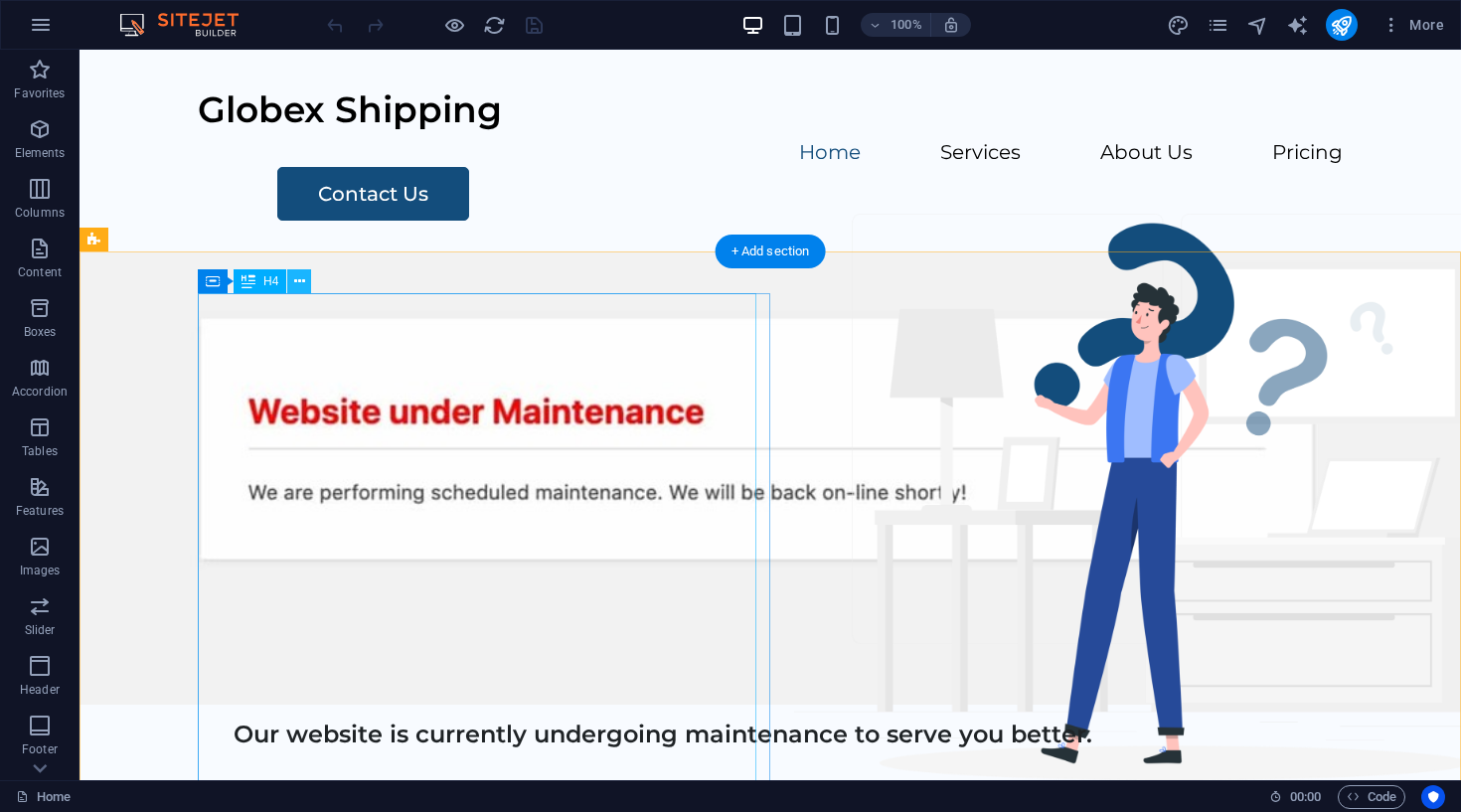 click at bounding box center (299, 281) 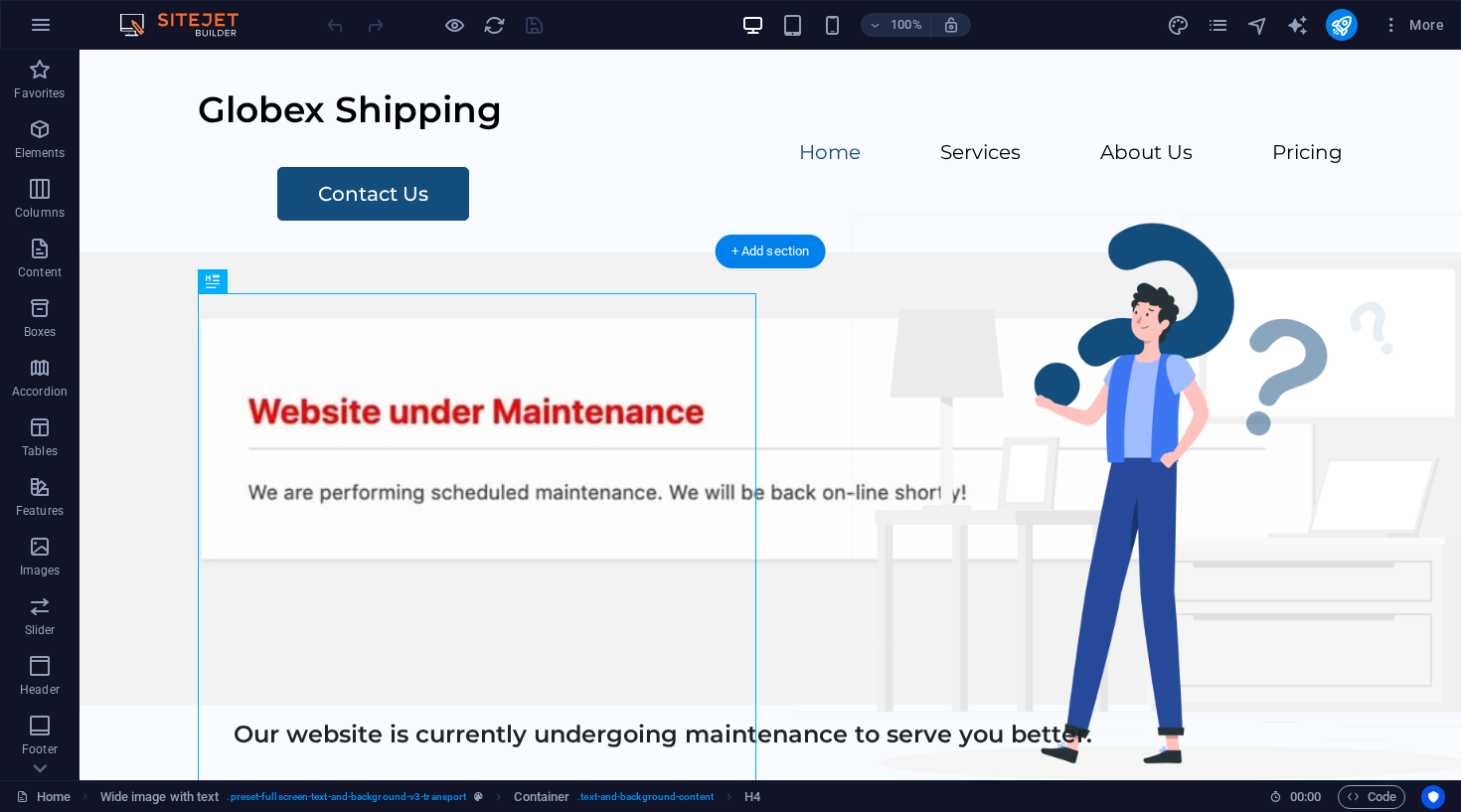 click on "Our website is currently undergoing maintenance to serve you better.  We apologize for any inconvenience & appreciate your patience.  If you need assistance or have any questions during this time, please feel free to contact us at: ahmad@globexshipping.net globexshipping1@gmail.com  or call us at +971 502308915 Office Address: Shipping Tower Office No 301, 3rd Floor Bur Dubai, Dubai UAE.  Thank you for understanding!" at bounding box center [822, 949] 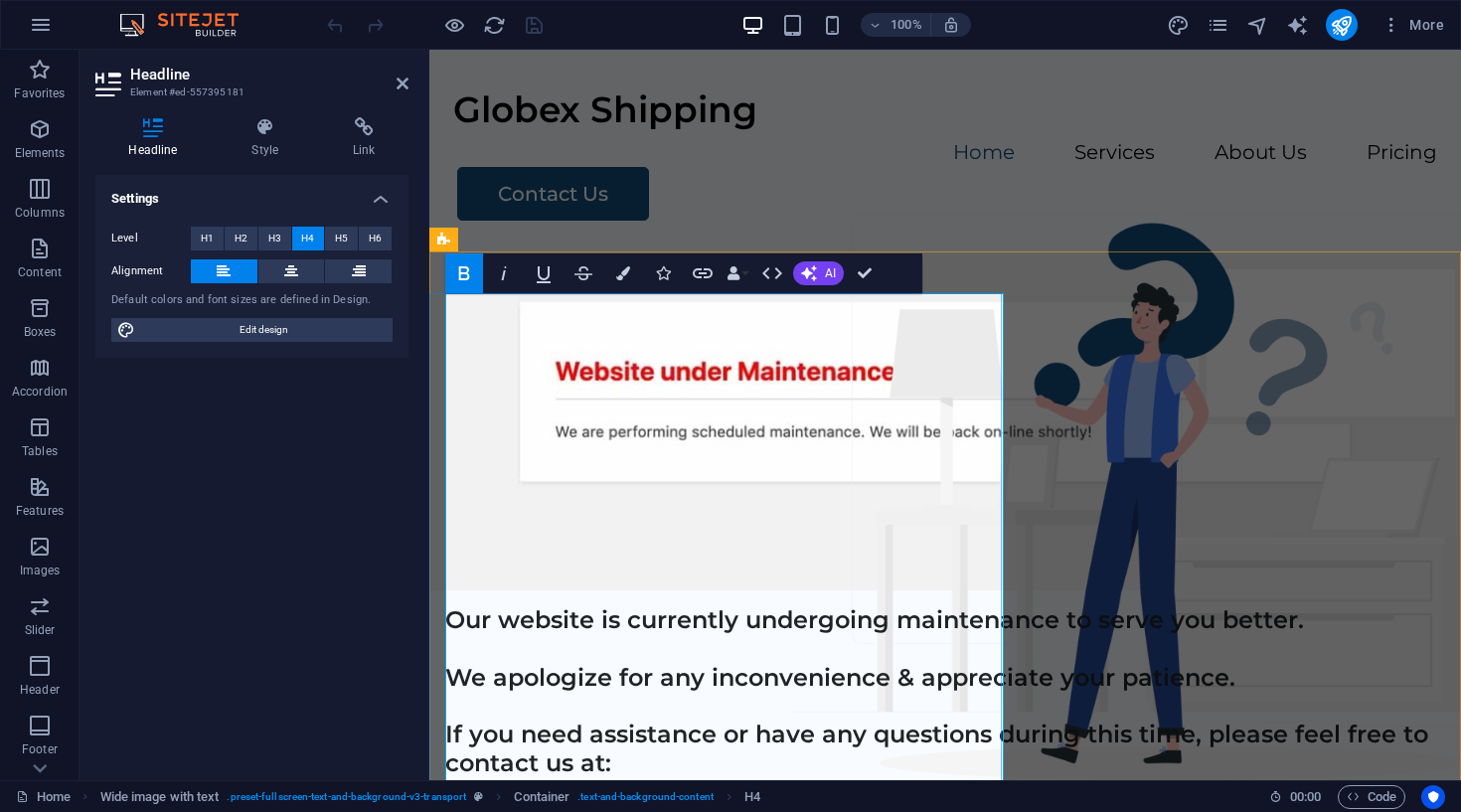 click on "Our website is currently undergoing maintenance to serve you better.  We apologize for any inconvenience & appreciate your patience.  If you need assistance or have any questions during this time, please feel free to contact us at: ahmad@globexshipping.net globexshipping1@gmail.com  or call us at +971 502308915 Office Address: Shipping Tower Office No 301, 3rd Floor Bur Dubai, Dubai UAE.  Thank you for understanding!" at bounding box center [936, 849] 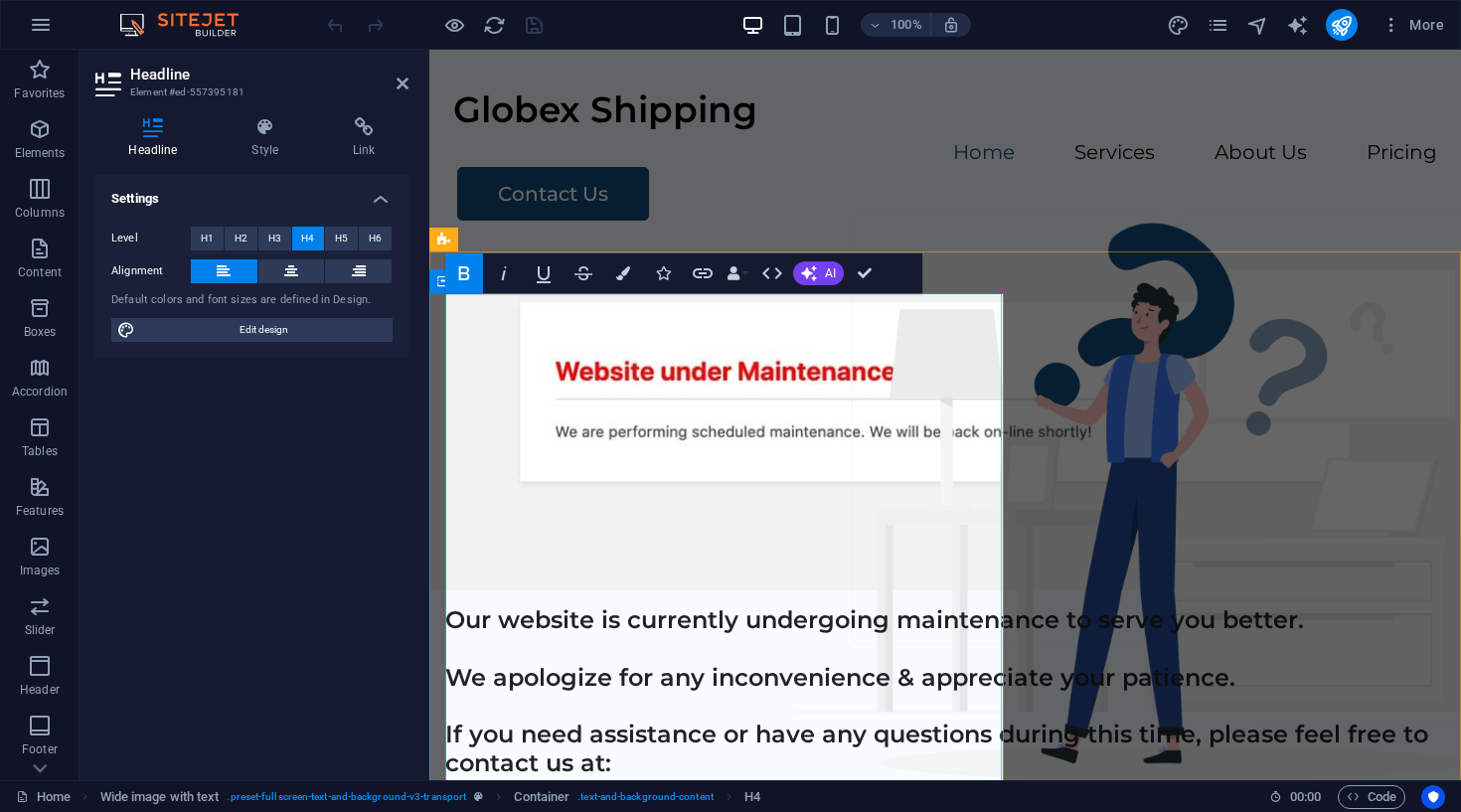 drag, startPoint x: 804, startPoint y: 578, endPoint x: 438, endPoint y: 560, distance: 366.44236 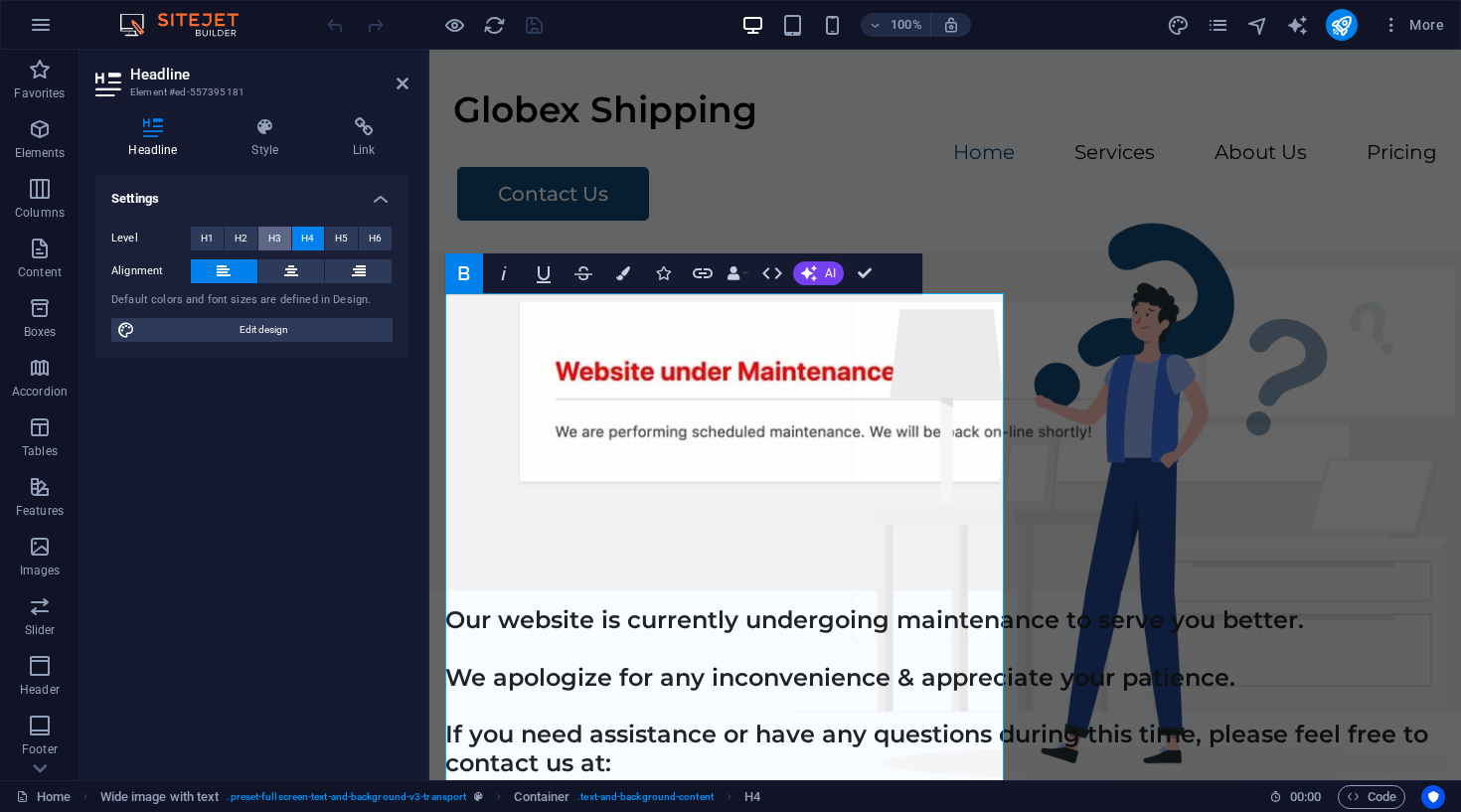 click on "H3" at bounding box center (274, 239) 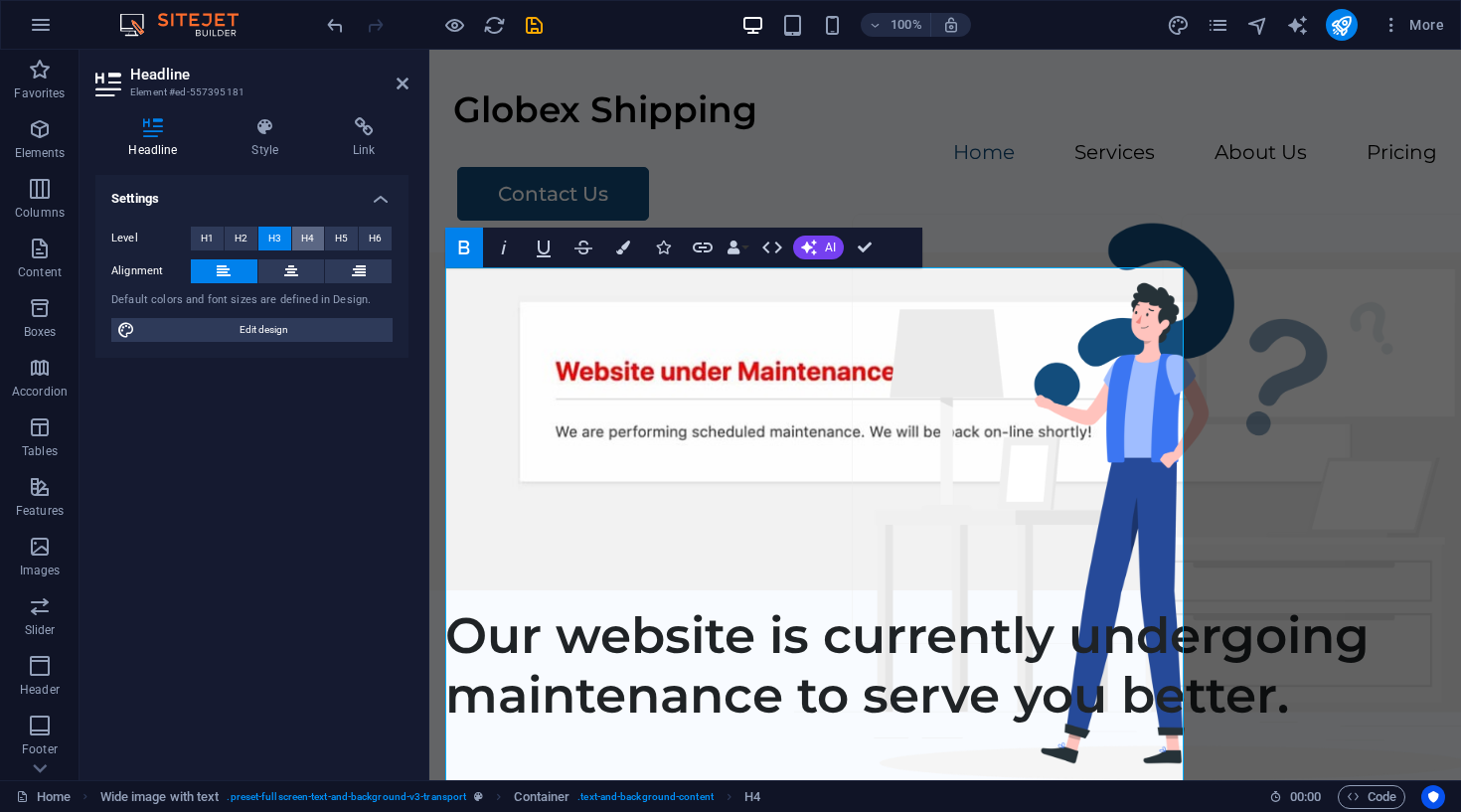 click on "H4" at bounding box center [308, 239] 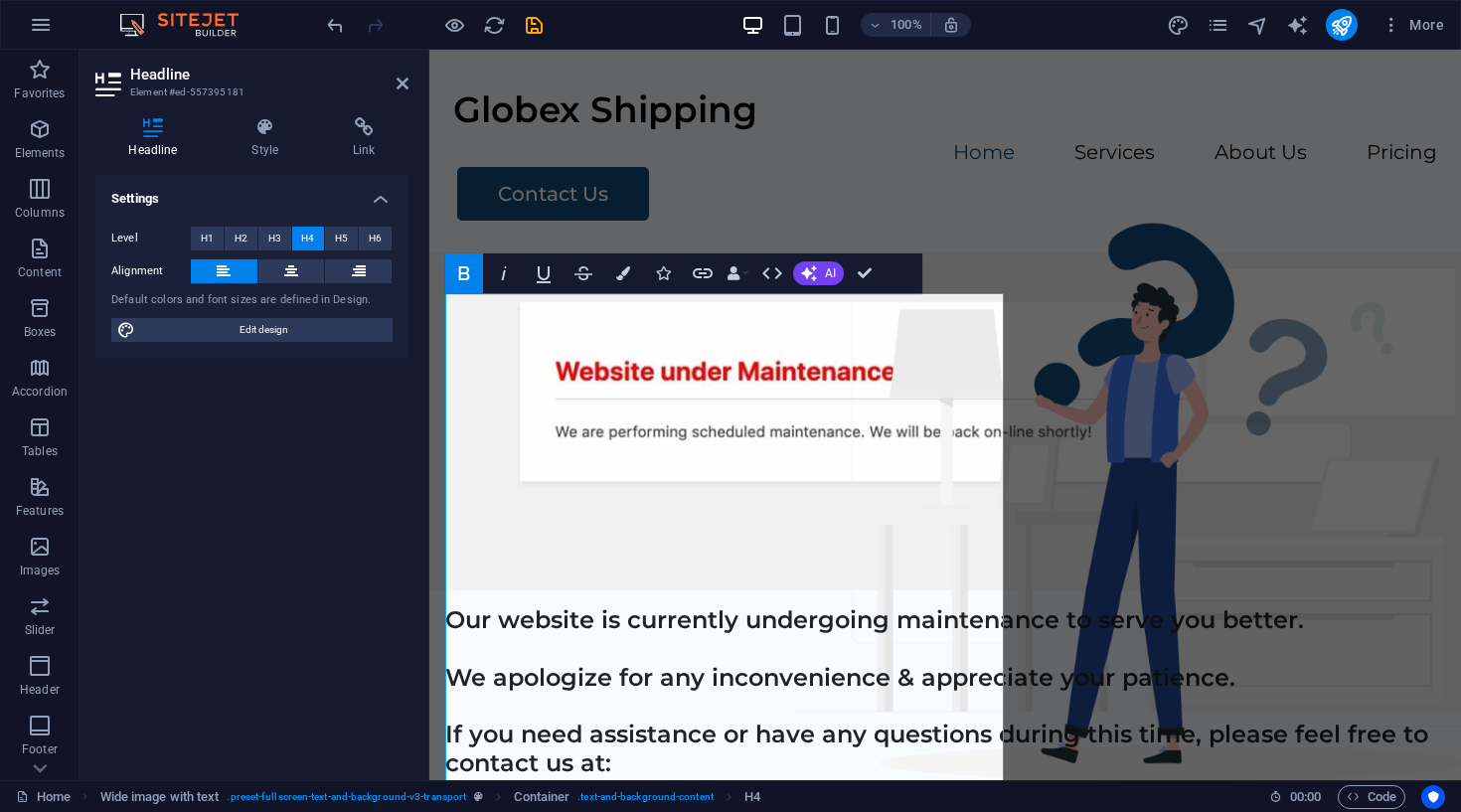 type 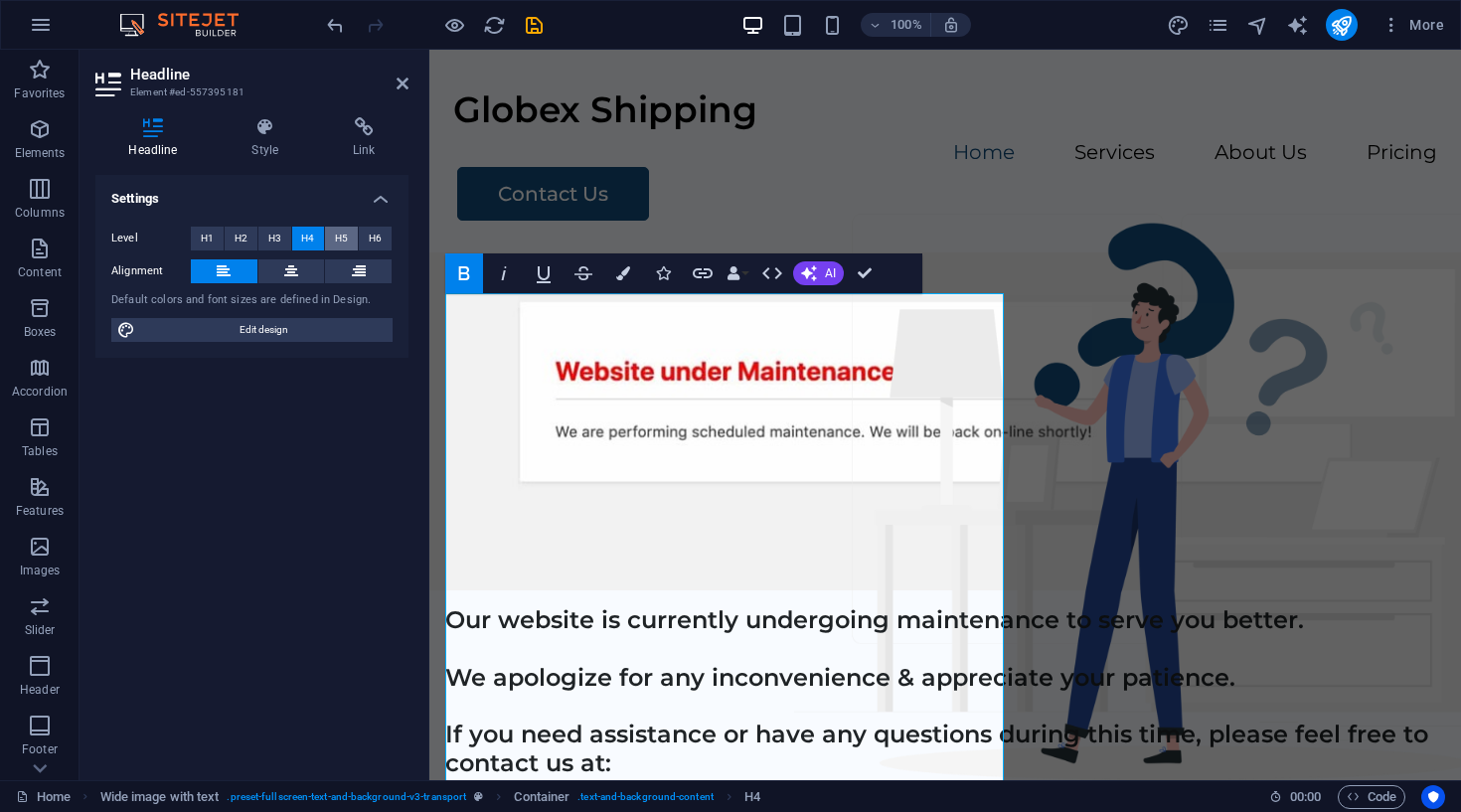 click on "H5" at bounding box center [341, 239] 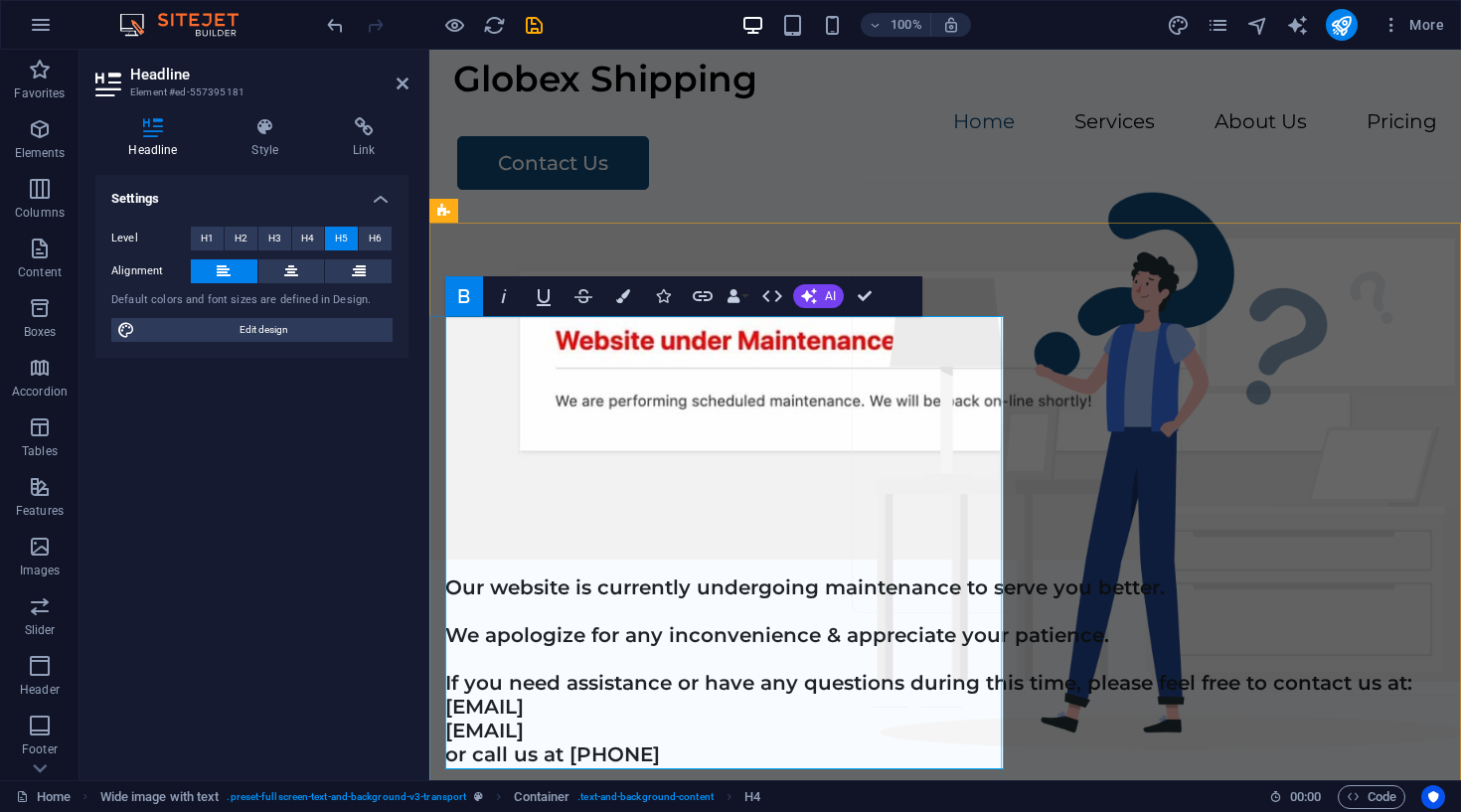 scroll, scrollTop: 35, scrollLeft: 0, axis: vertical 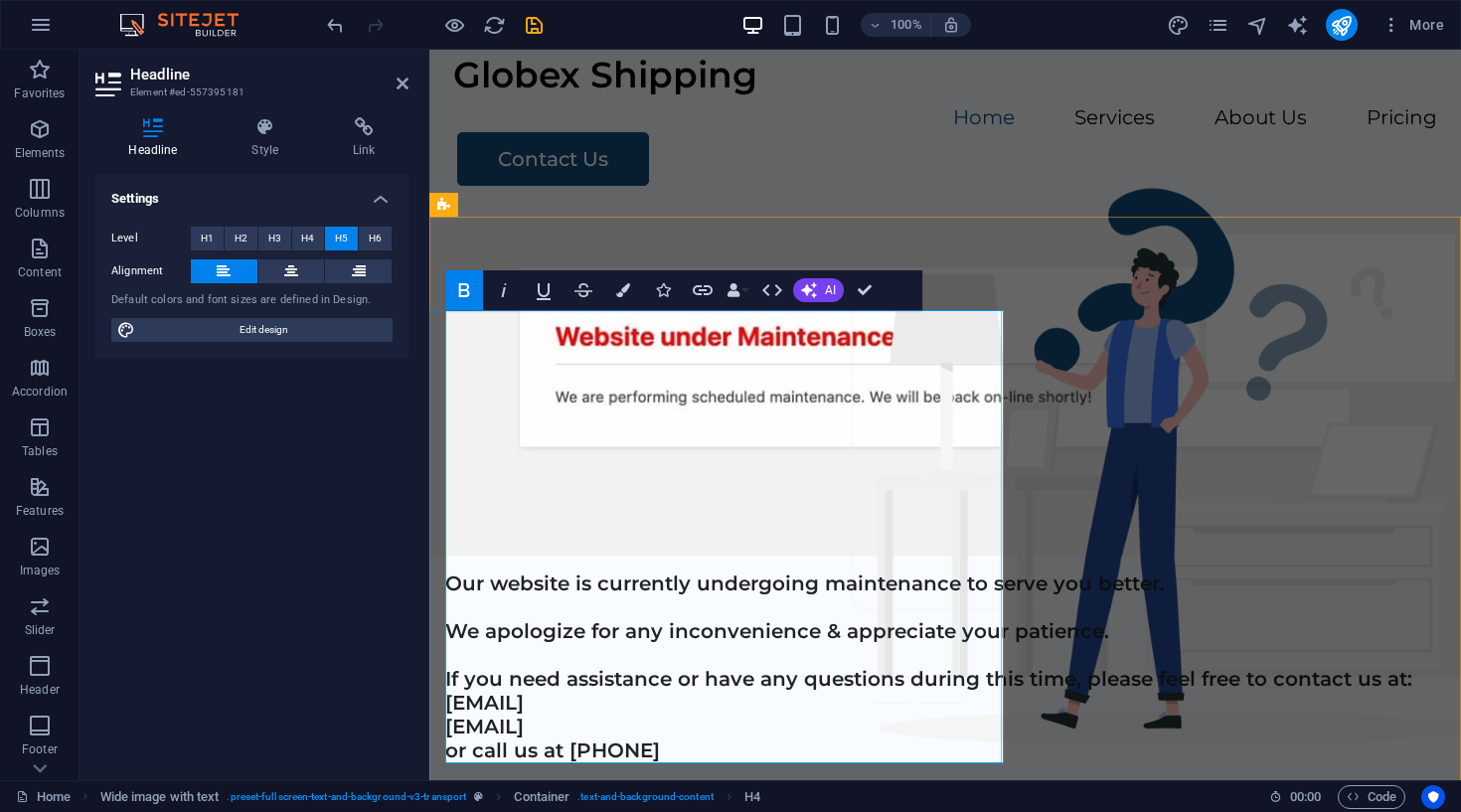 drag, startPoint x: 754, startPoint y: 532, endPoint x: 446, endPoint y: 503, distance: 309.3622 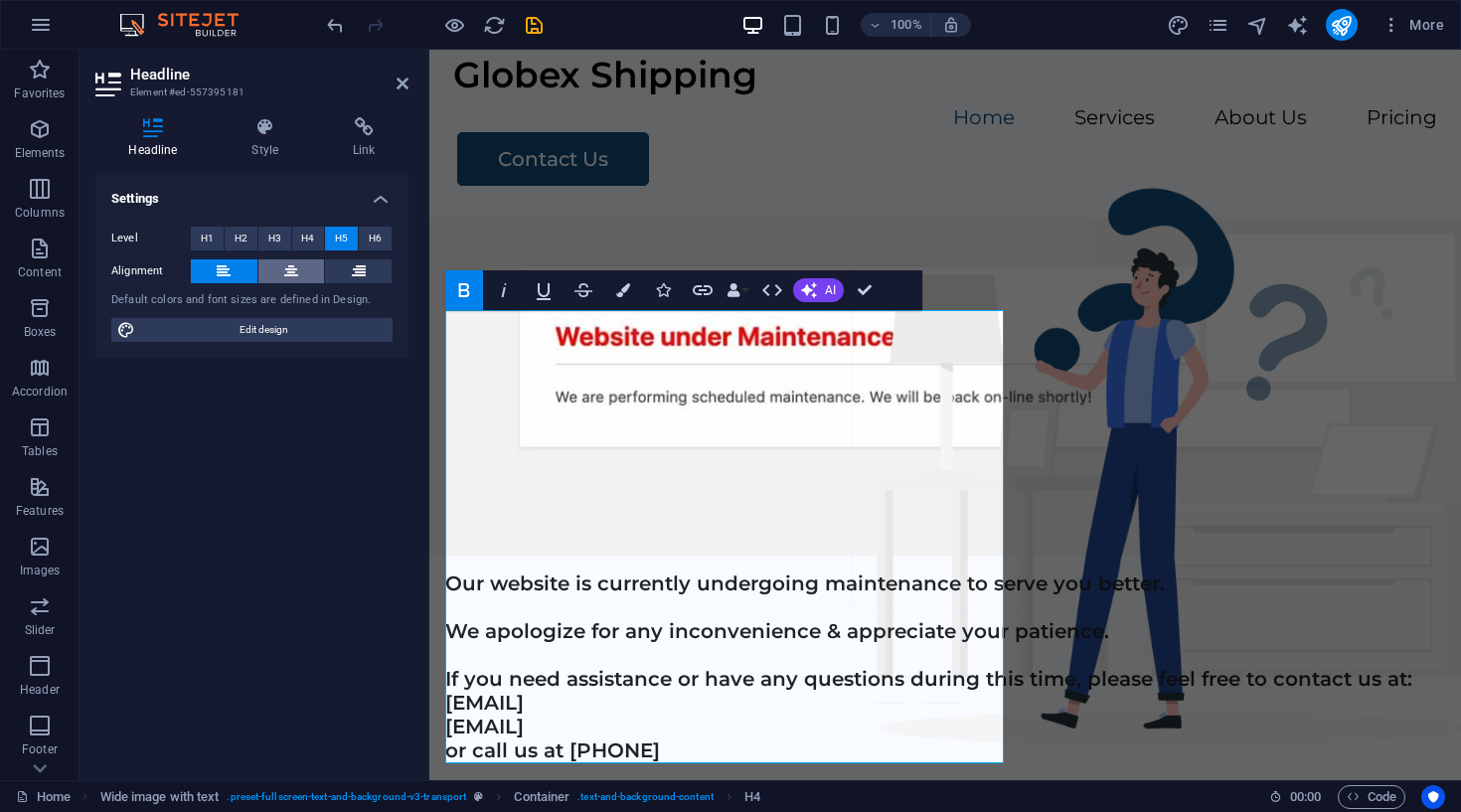 click at bounding box center (291, 271) 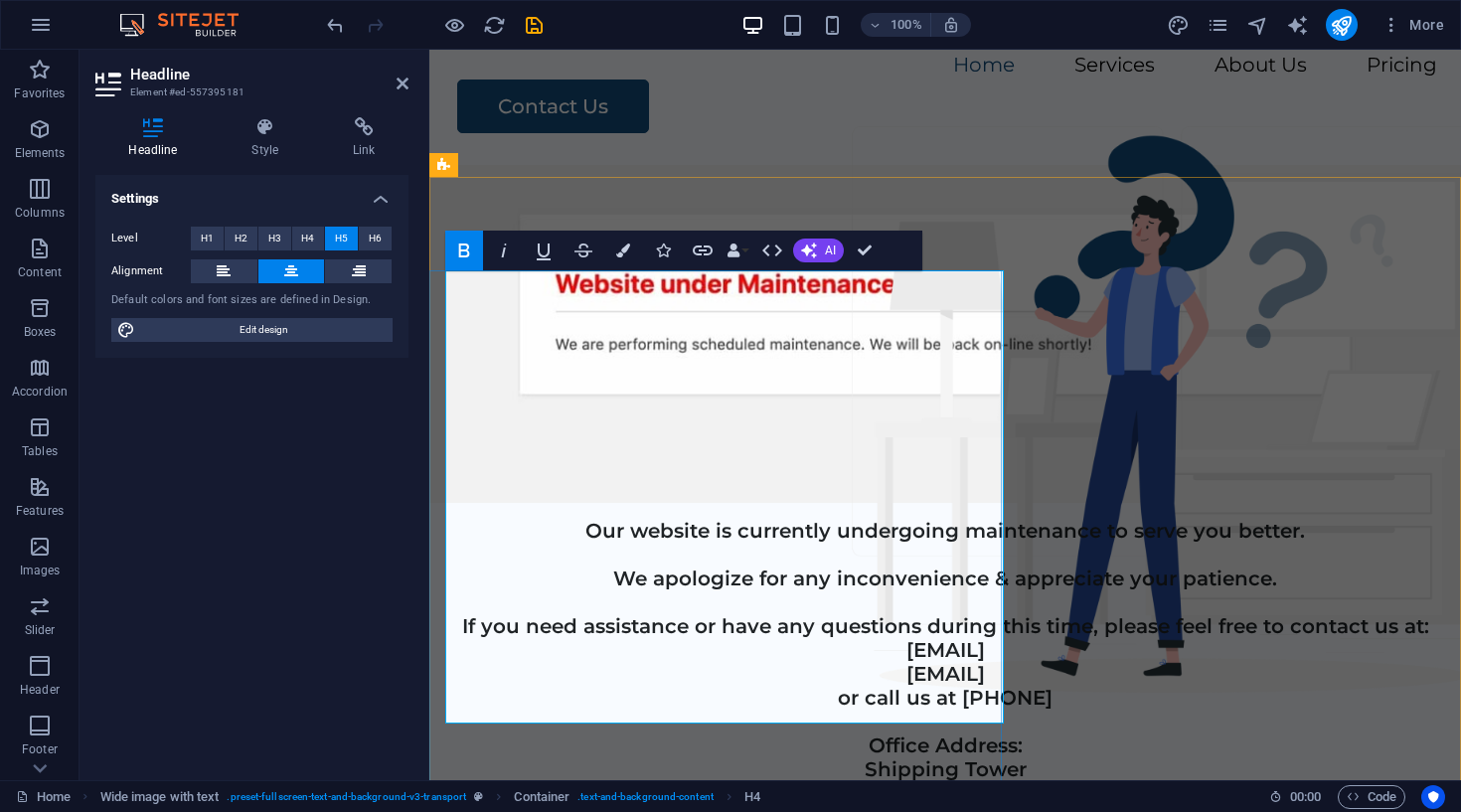 scroll, scrollTop: 89, scrollLeft: 0, axis: vertical 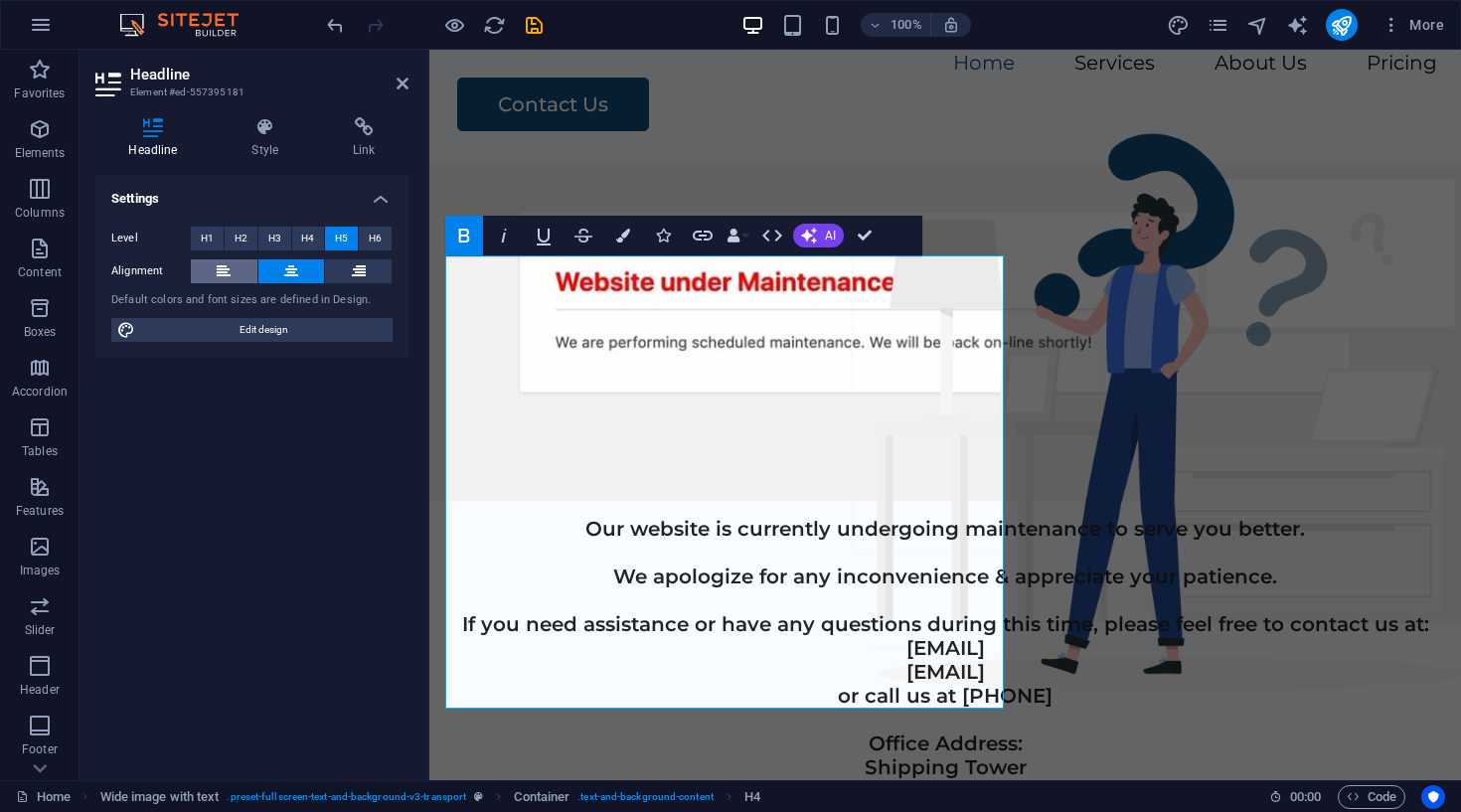 click at bounding box center (224, 271) 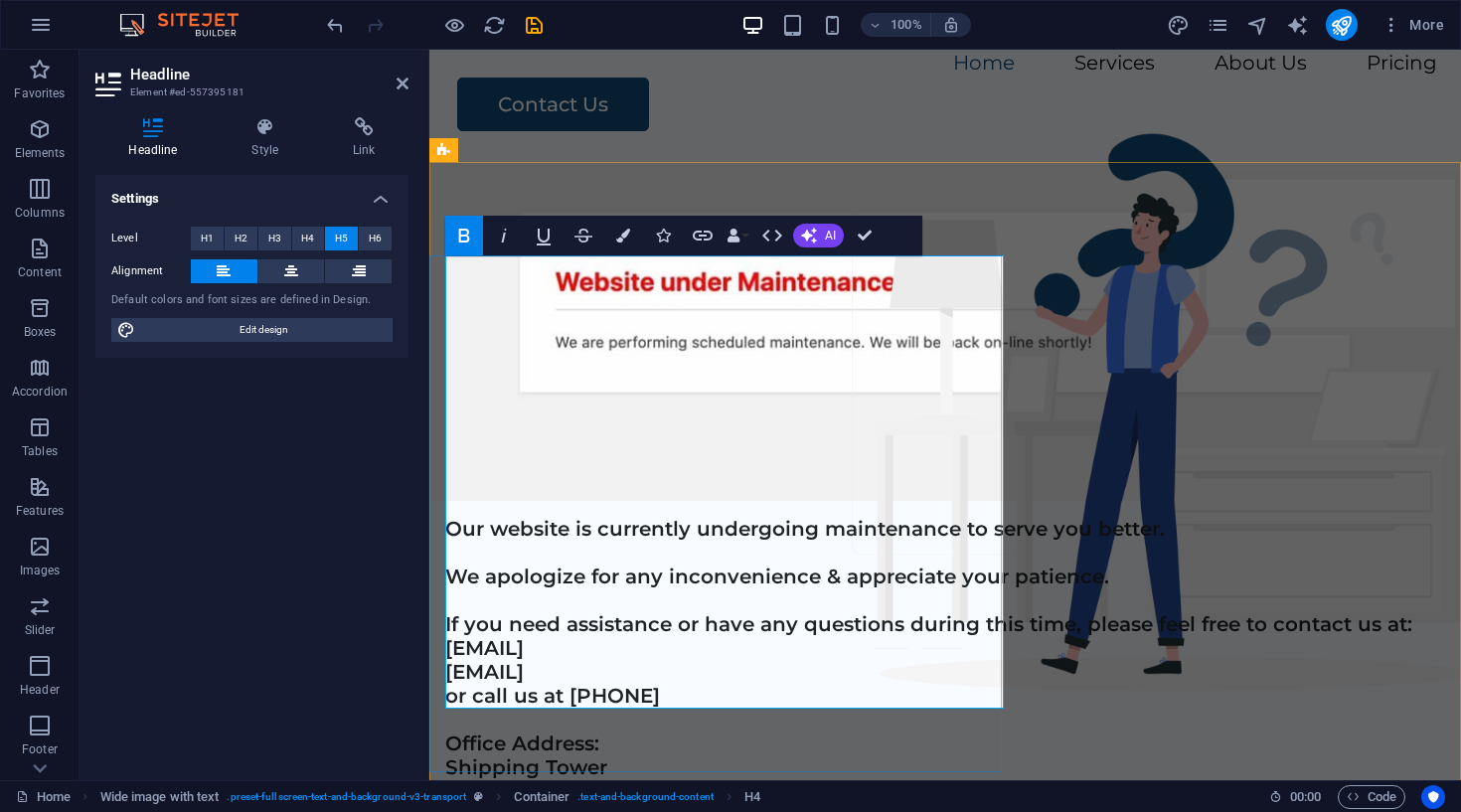 click on "Our website is currently undergoing maintenance to serve you better.  We apologize for any inconvenience & appreciate your patience.  If you need assistance or have any questions during this time, please feel free to contact us at: ahmad@globexshipping.net globexshipping1@gmail.com  or call us at +971 502308915 Office Address: Shipping Tower Office No 301, 3rd Floor Bur Dubai, Dubai UAE.  Thank you for understanding!" at bounding box center [945, 708] 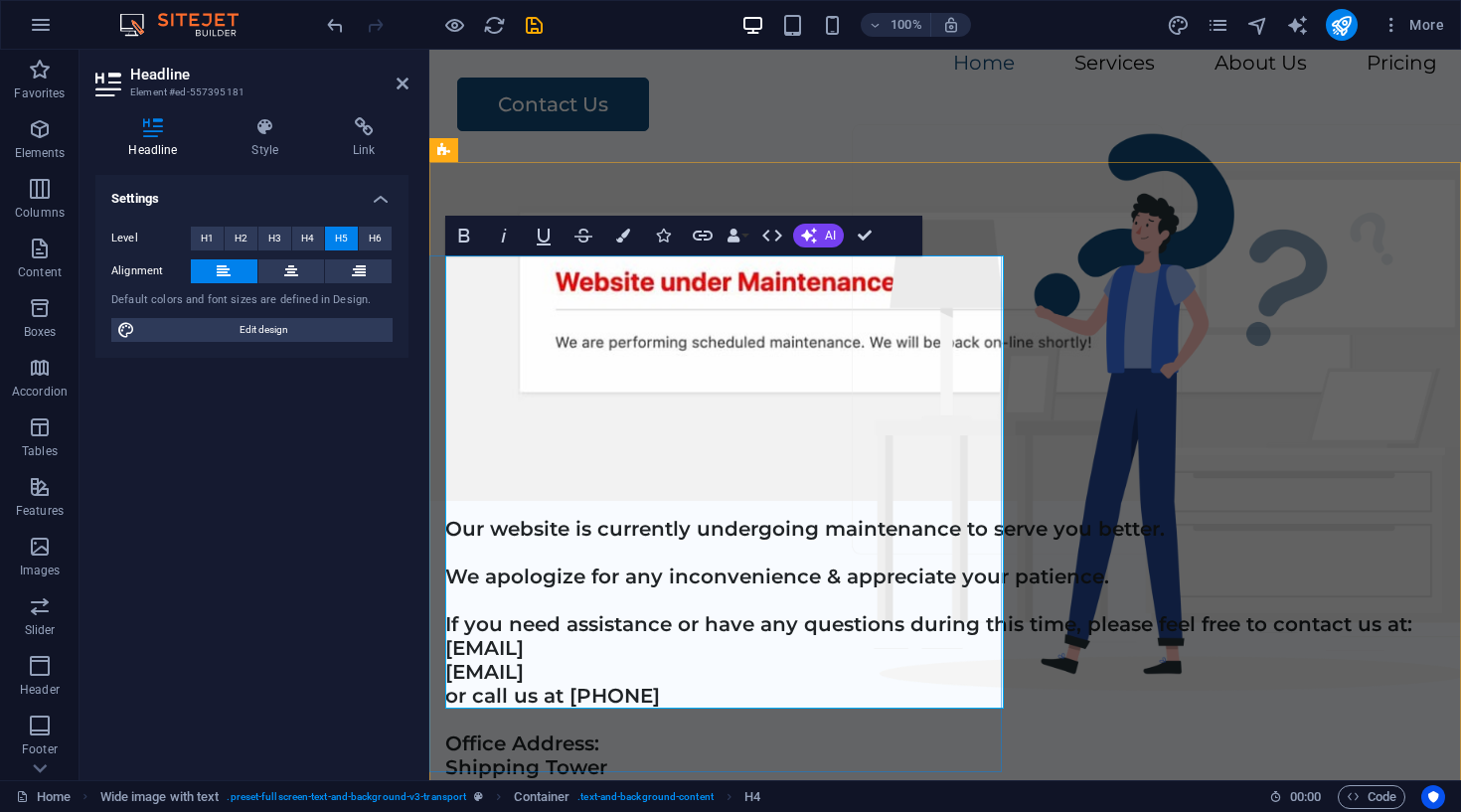 drag, startPoint x: 736, startPoint y: 506, endPoint x: 475, endPoint y: 463, distance: 264.51843 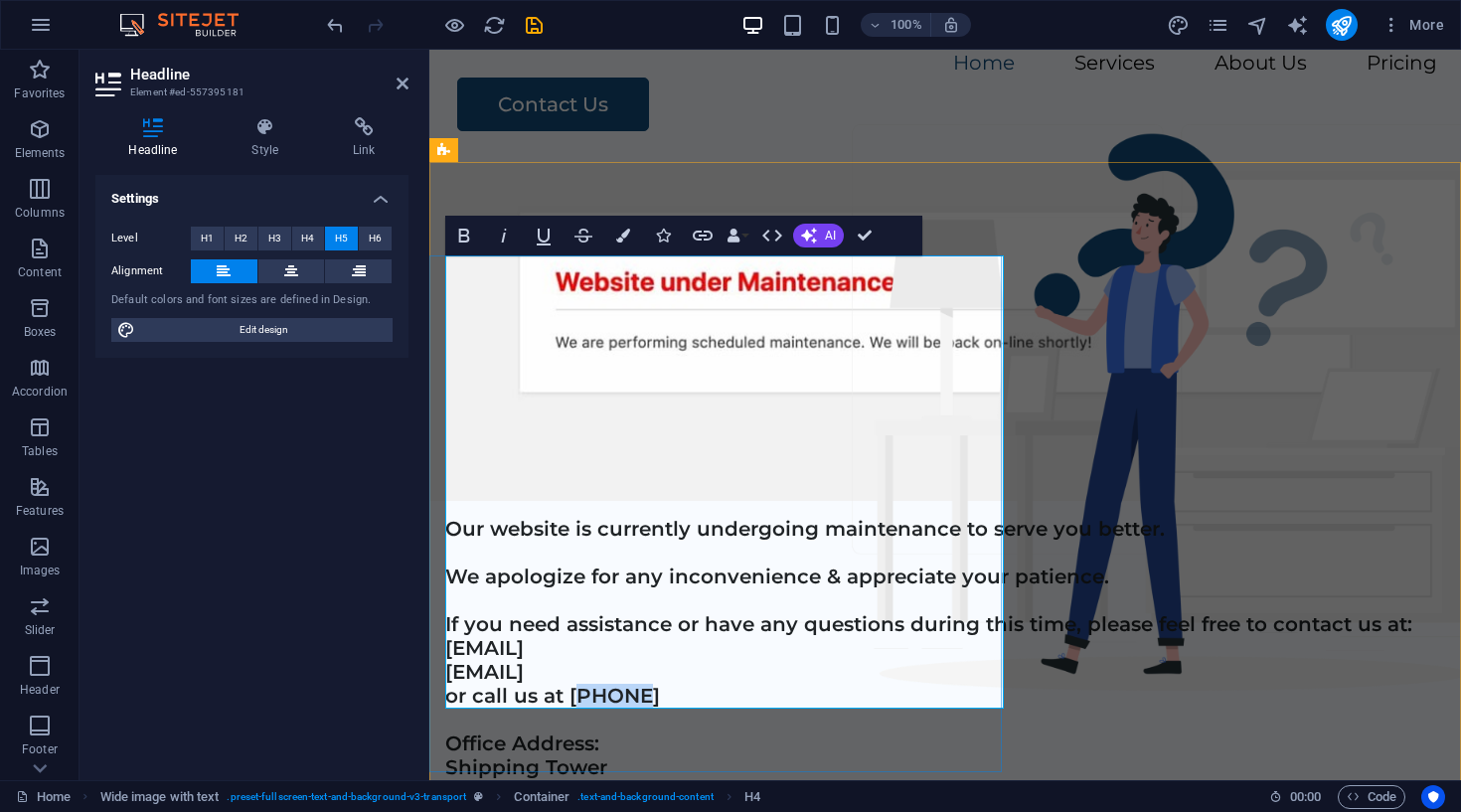 drag, startPoint x: 575, startPoint y: 499, endPoint x: 626, endPoint y: 505, distance: 51.351728 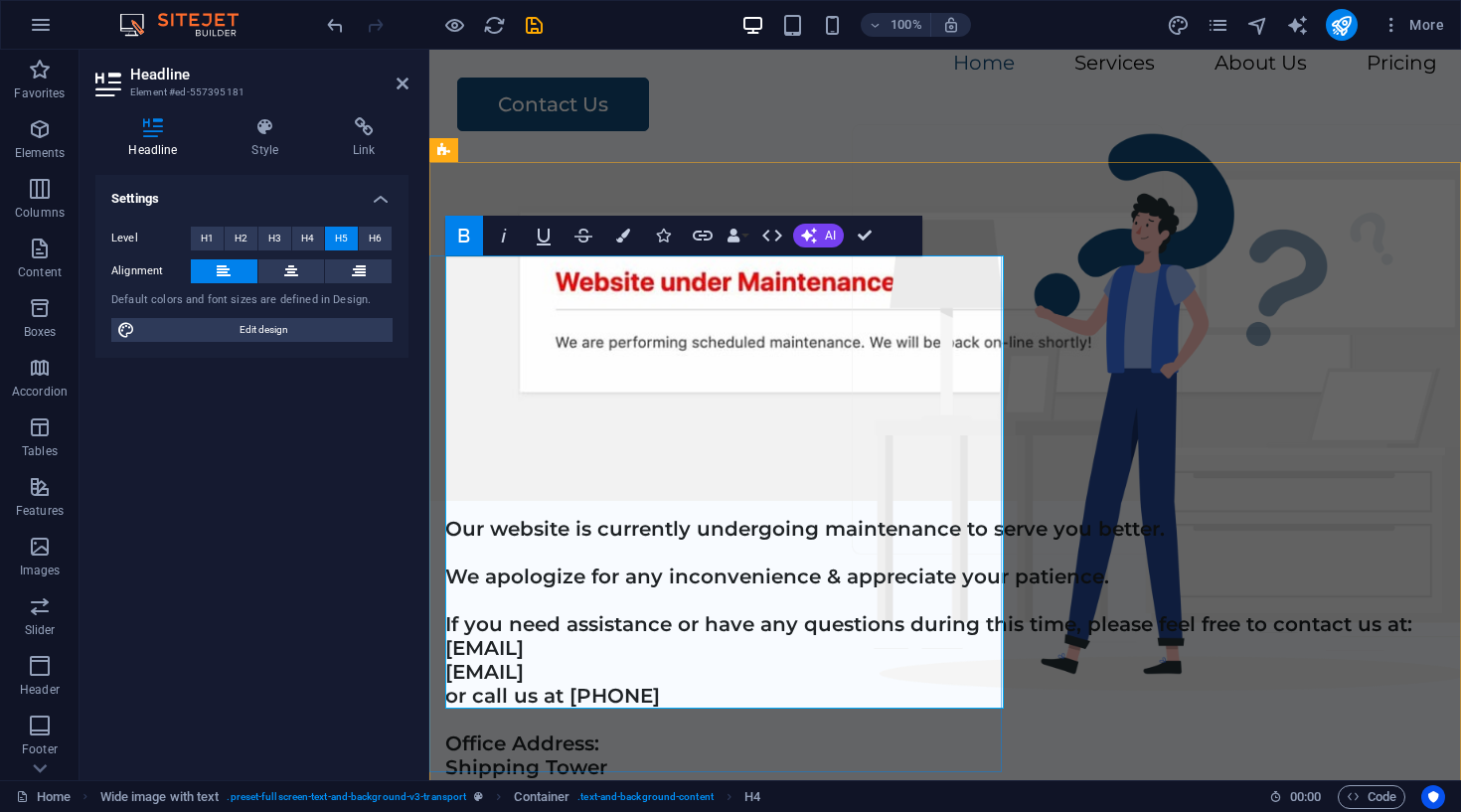 click on "or call us at +971 502308915 Office Address: Shipping Tower Office No 301, 3rd Floor Bur Dubai, Dubai UAE.  Thank you for understanding!" at bounding box center (599, 791) 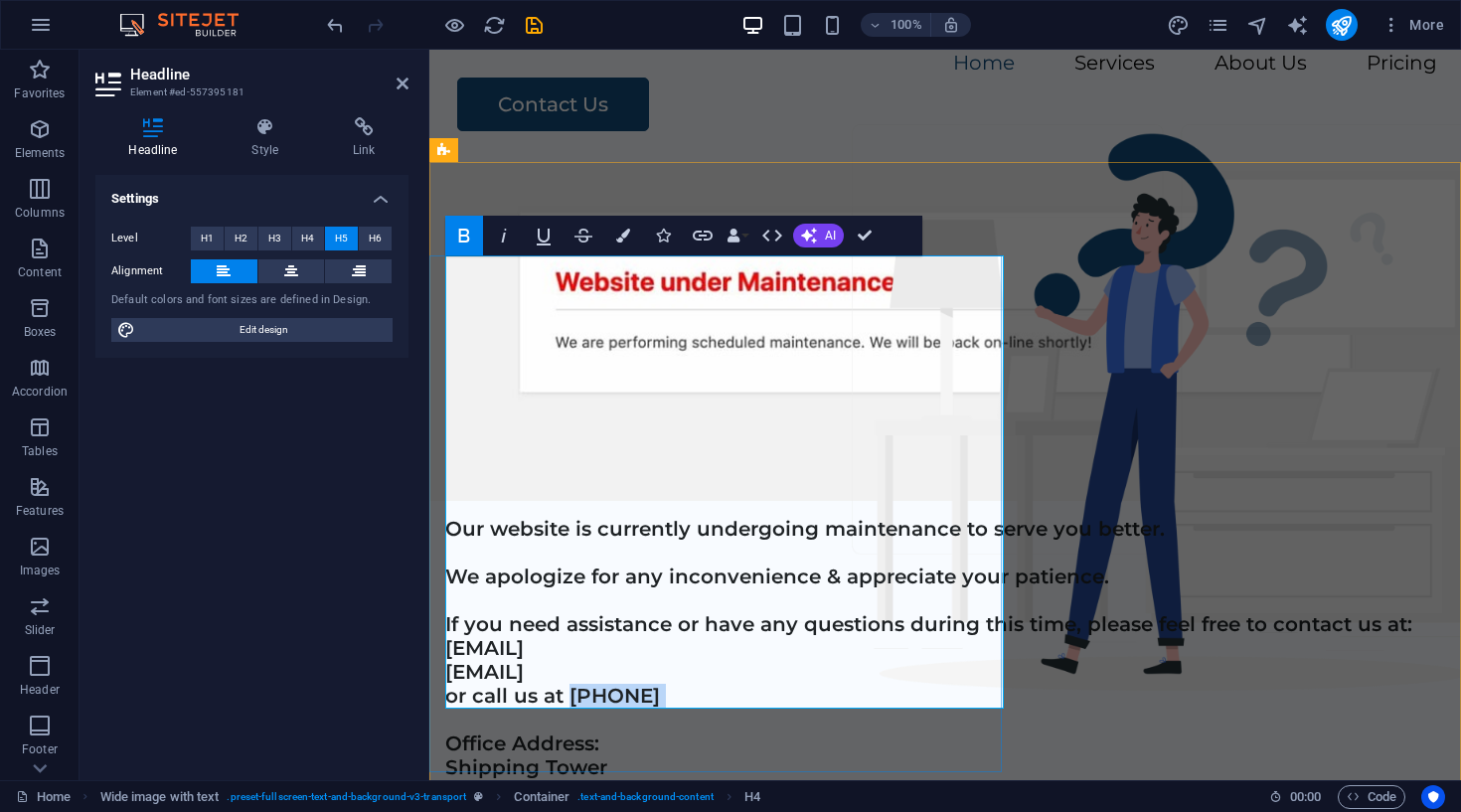 drag, startPoint x: 569, startPoint y: 505, endPoint x: 775, endPoint y: 505, distance: 206 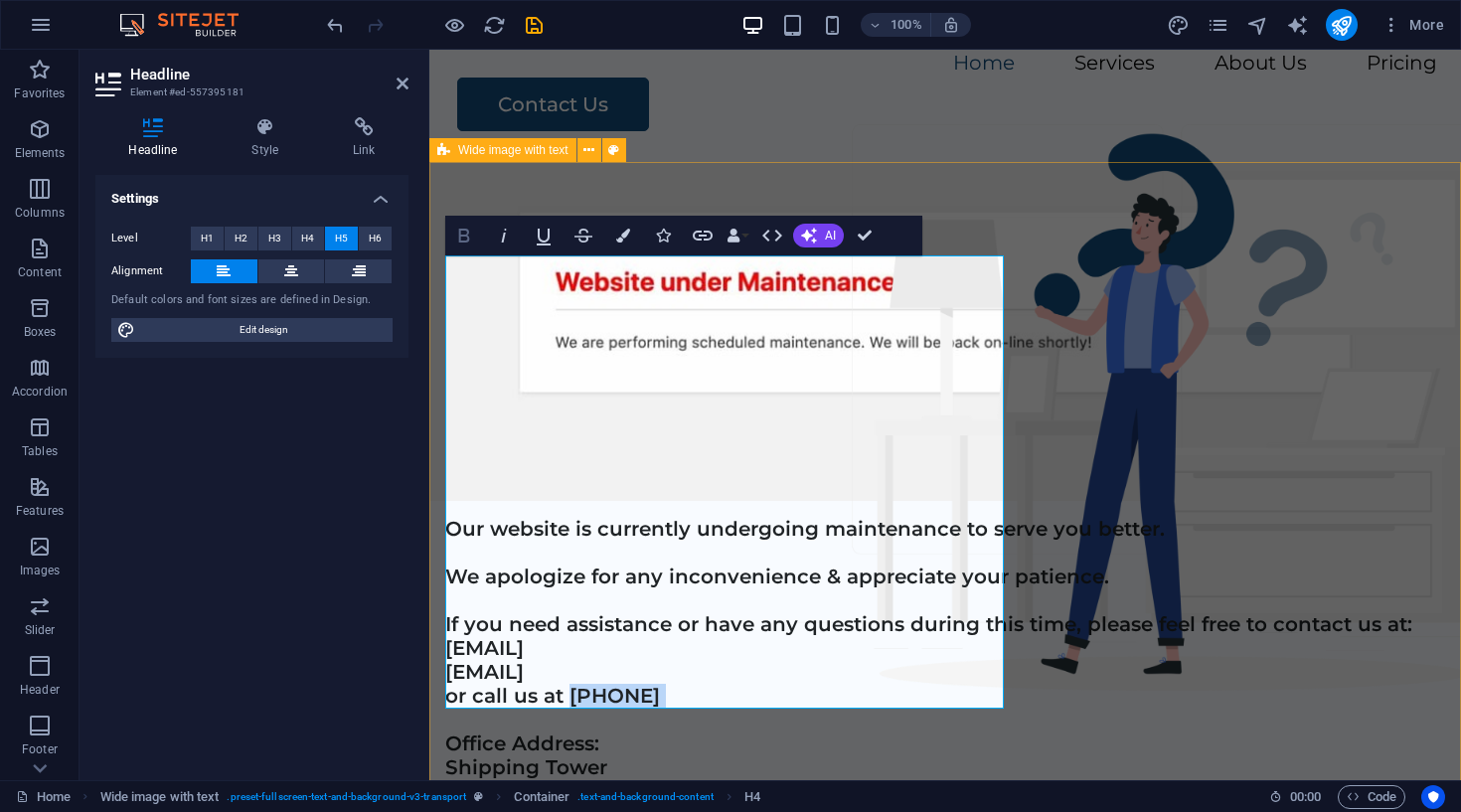 click 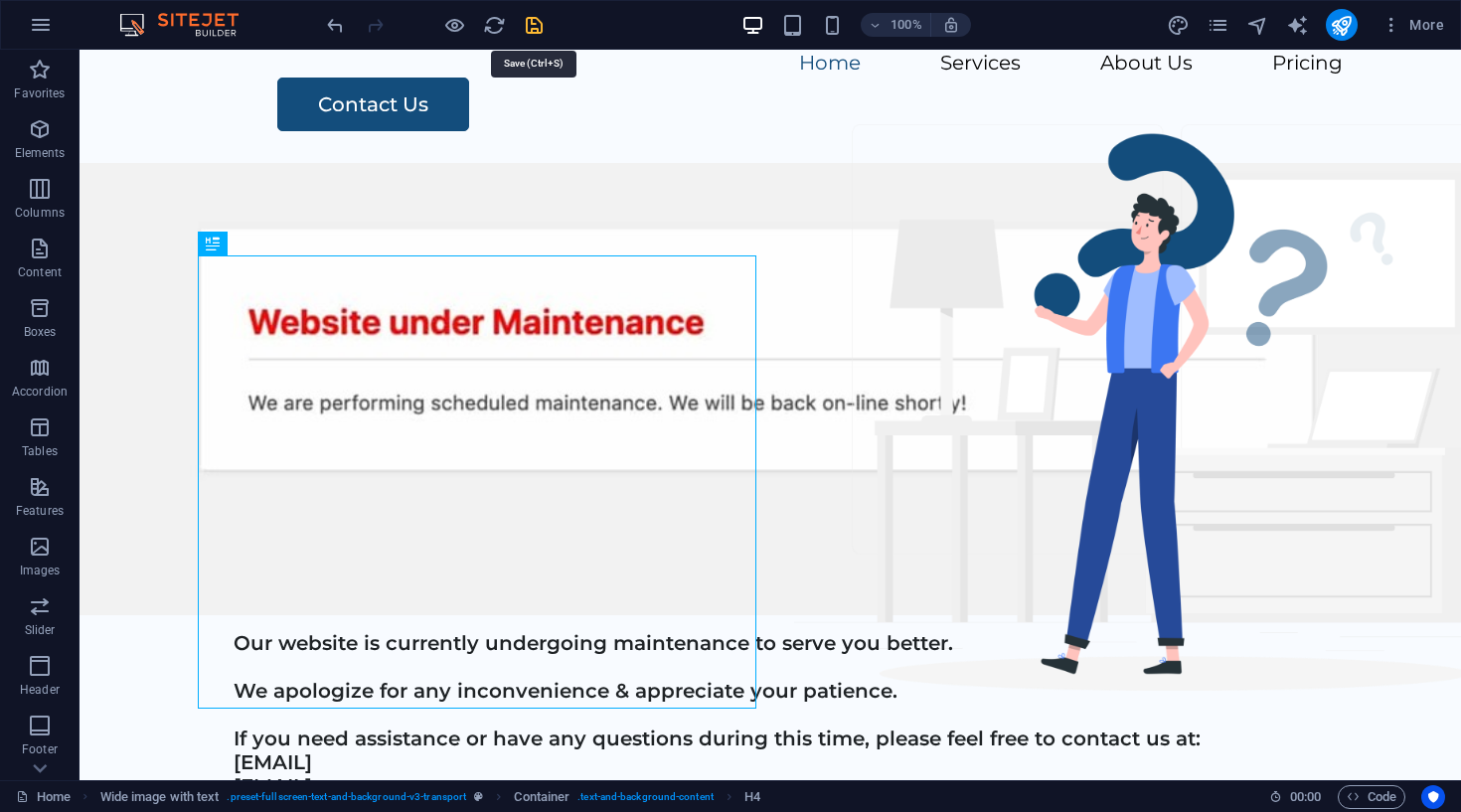 click at bounding box center (534, 25) 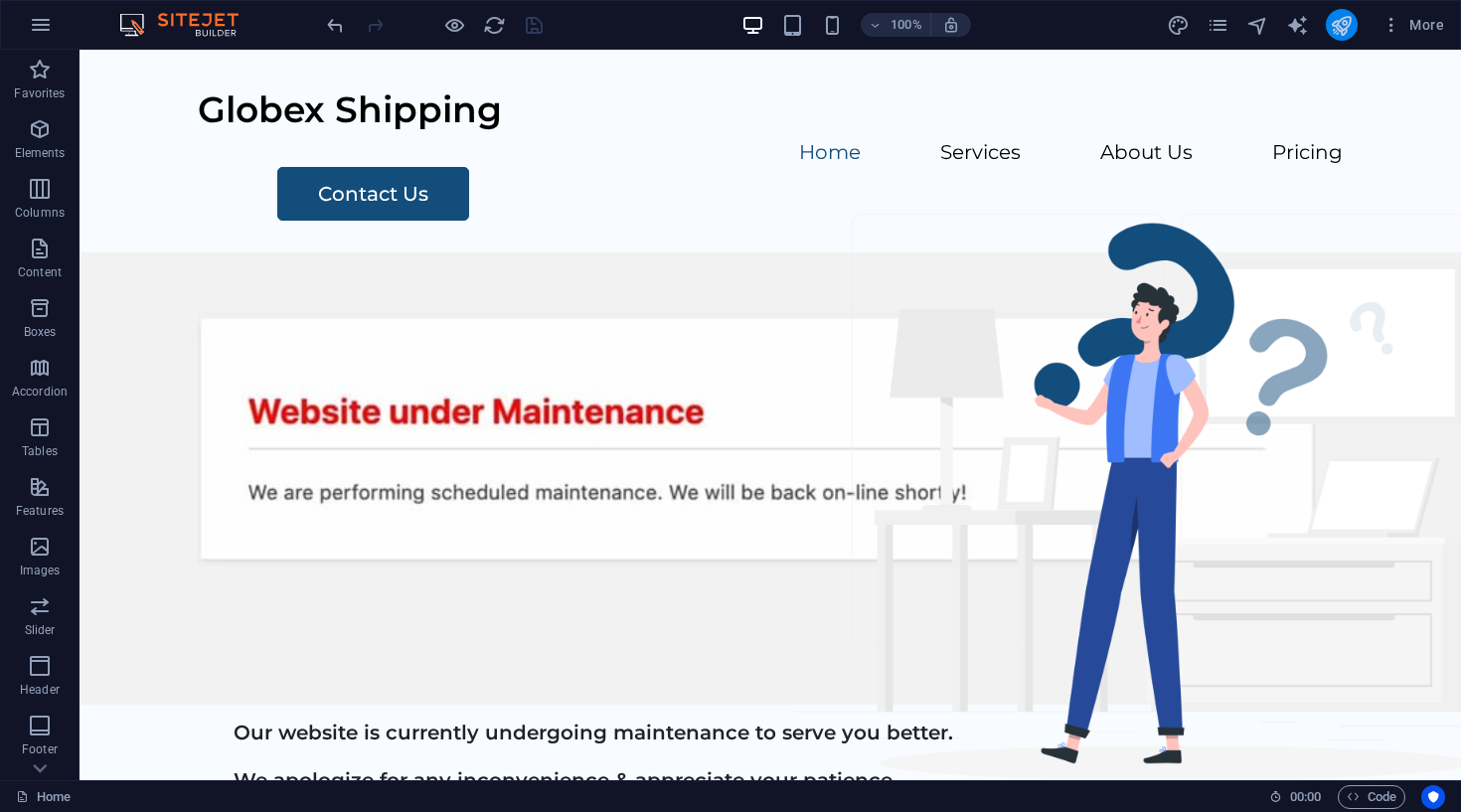 scroll, scrollTop: 0, scrollLeft: 0, axis: both 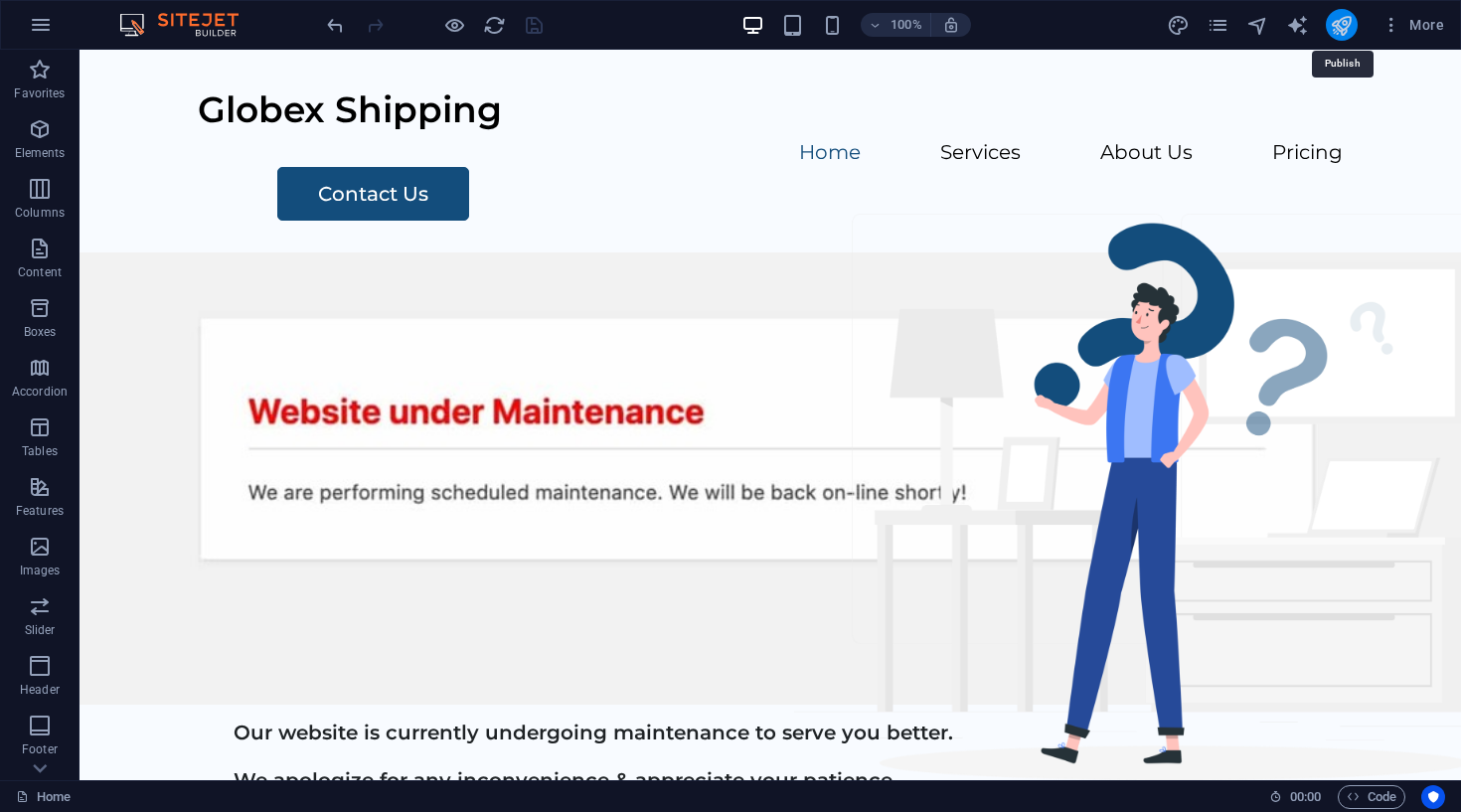 click at bounding box center (1341, 25) 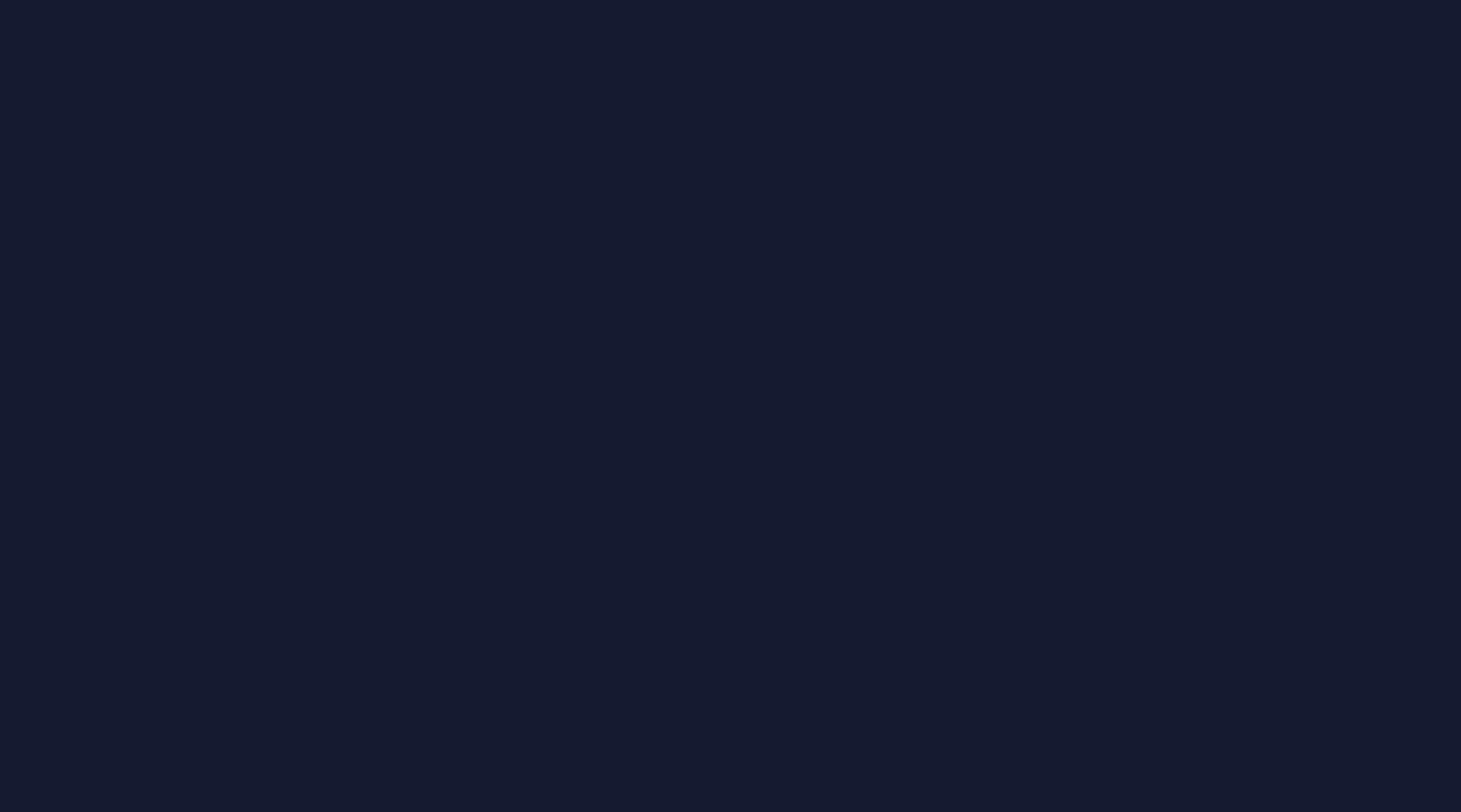 scroll, scrollTop: 0, scrollLeft: 0, axis: both 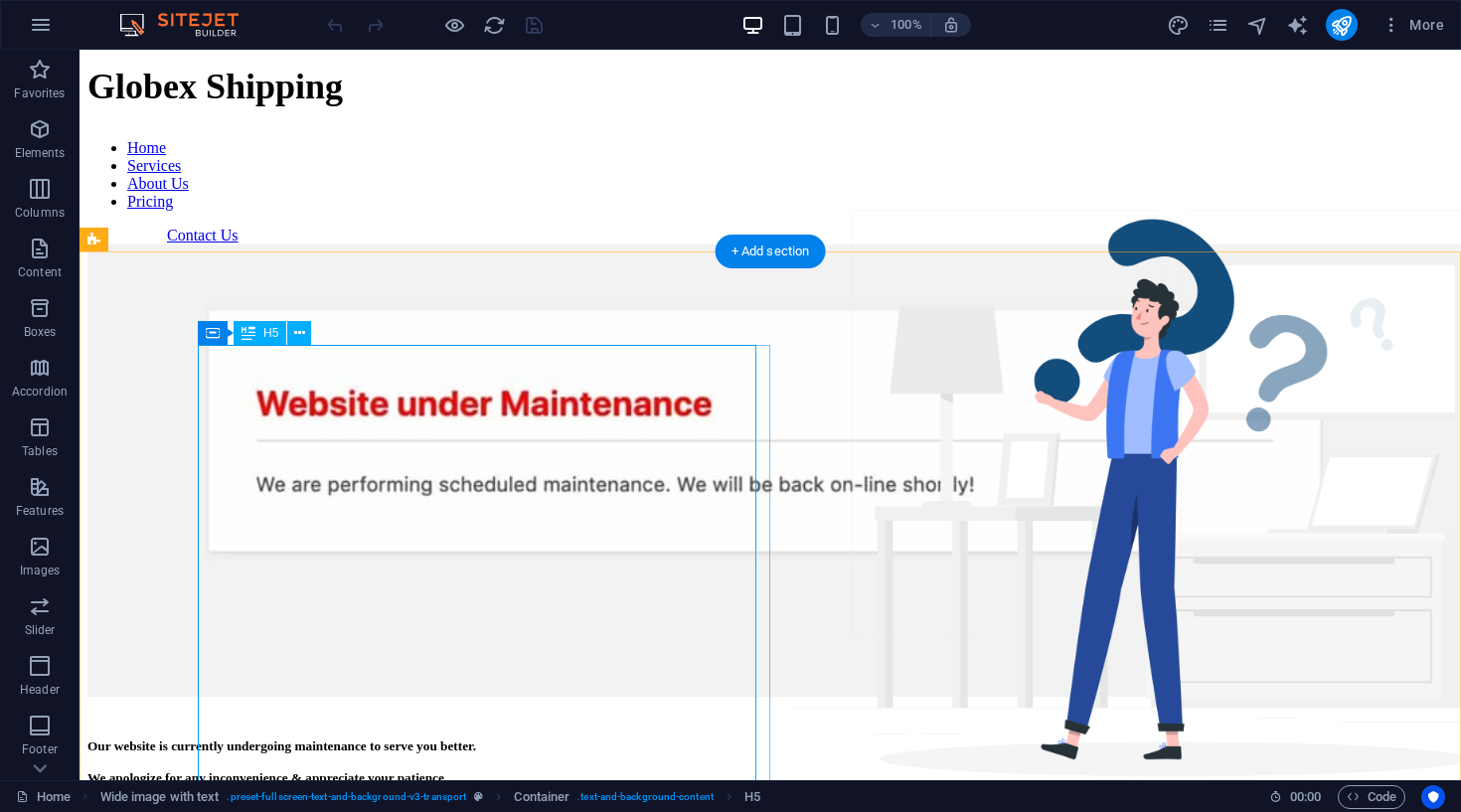 click on "Our website is currently undergoing maintenance to serve you better.  We apologize for any inconvenience & appreciate your patience.  If you need assistance or have any questions during this time, please feel free to contact us at: ahmad@globexshipping.net globexshipping1@gmail.com  or call us at +971 502308915 Office Address: Shipping Tower Office No 301, 3rd Floor Bur Dubai, Dubai UAE.  Thank you for understanding!" at bounding box center [770, 866] 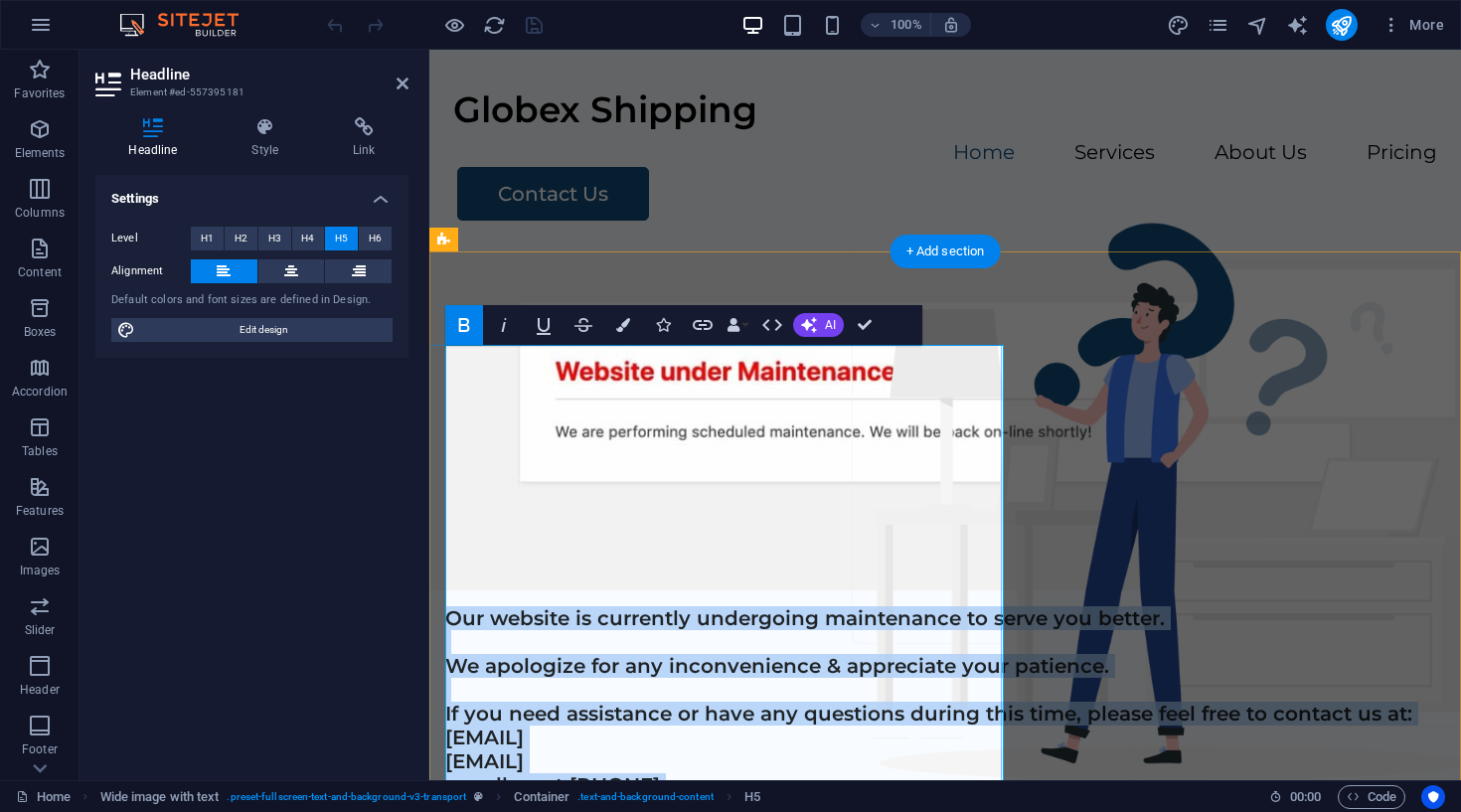 click on "Our website is currently undergoing maintenance to serve you better.  We apologize for any inconvenience & appreciate your patience.  If you need assistance or have any questions during this time, please feel free to contact us at: ahmad@globexshipping.net globexshipping1@gmail.com  or call us at +971 502308915 Office Address: Shipping Tower Office No 301, 3rd Floor Bur Dubai, Dubai UAE.  Thank you for understanding!" at bounding box center (945, 797) 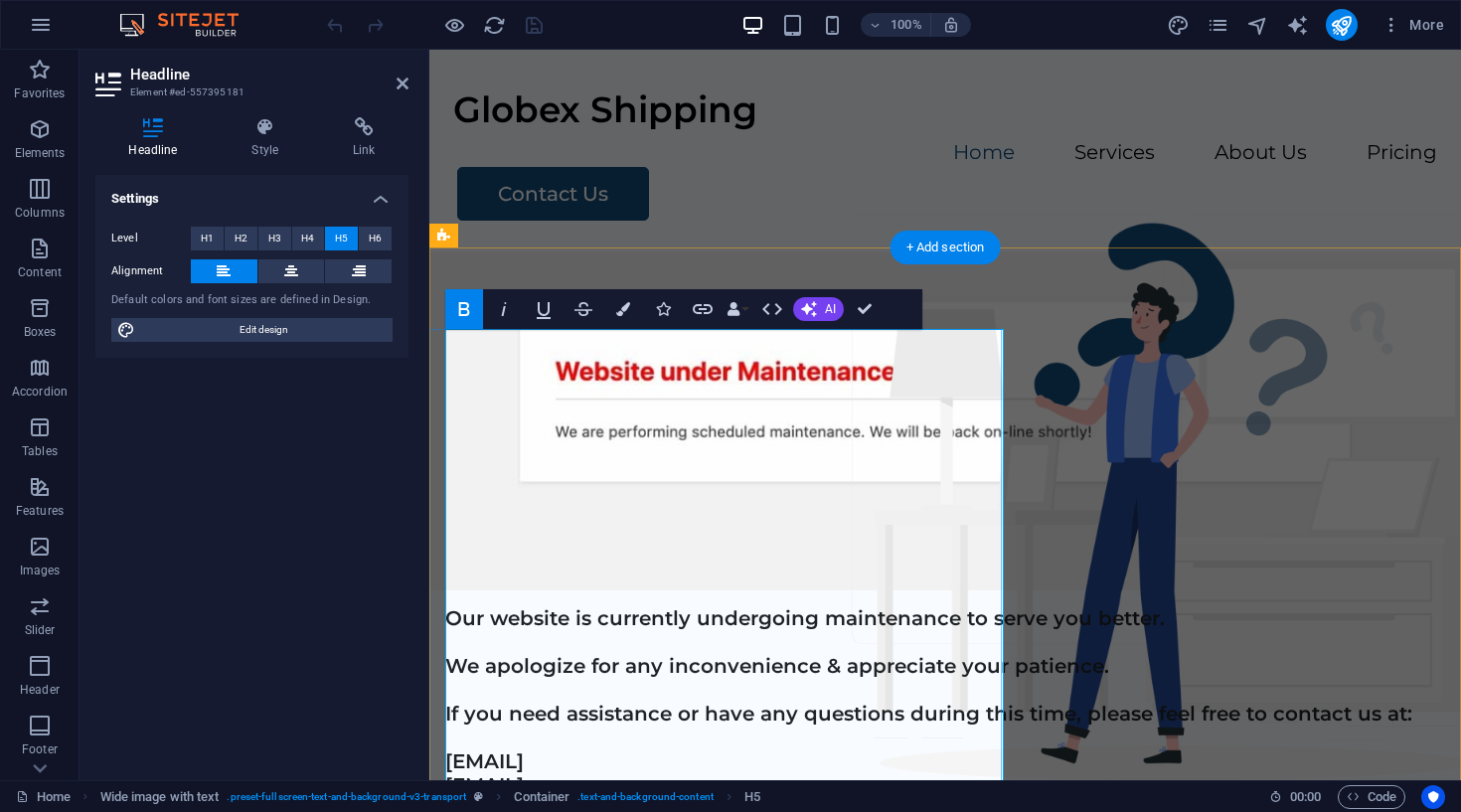 scroll, scrollTop: 5, scrollLeft: 0, axis: vertical 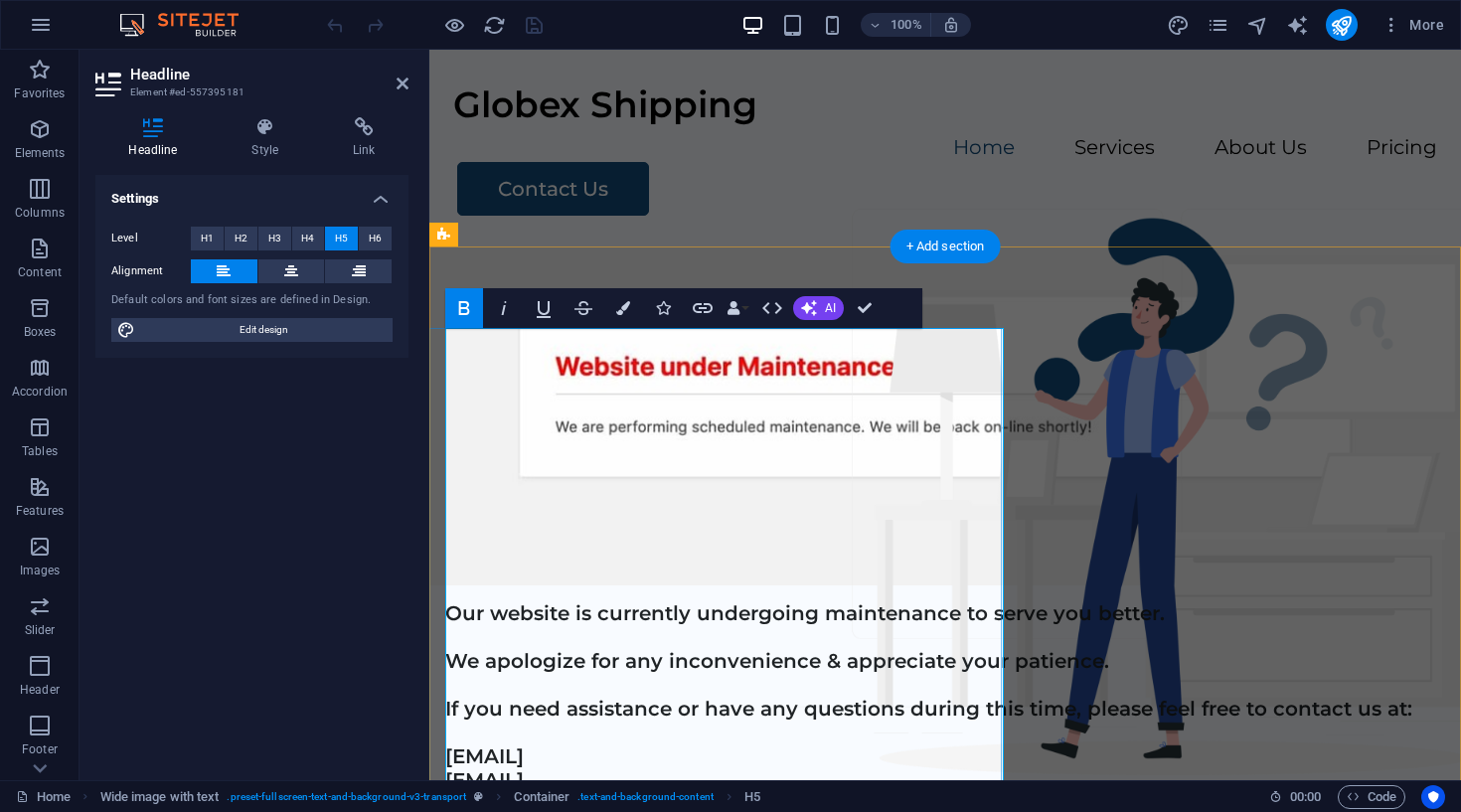 drag, startPoint x: 568, startPoint y: 603, endPoint x: 454, endPoint y: 601, distance: 114.01754 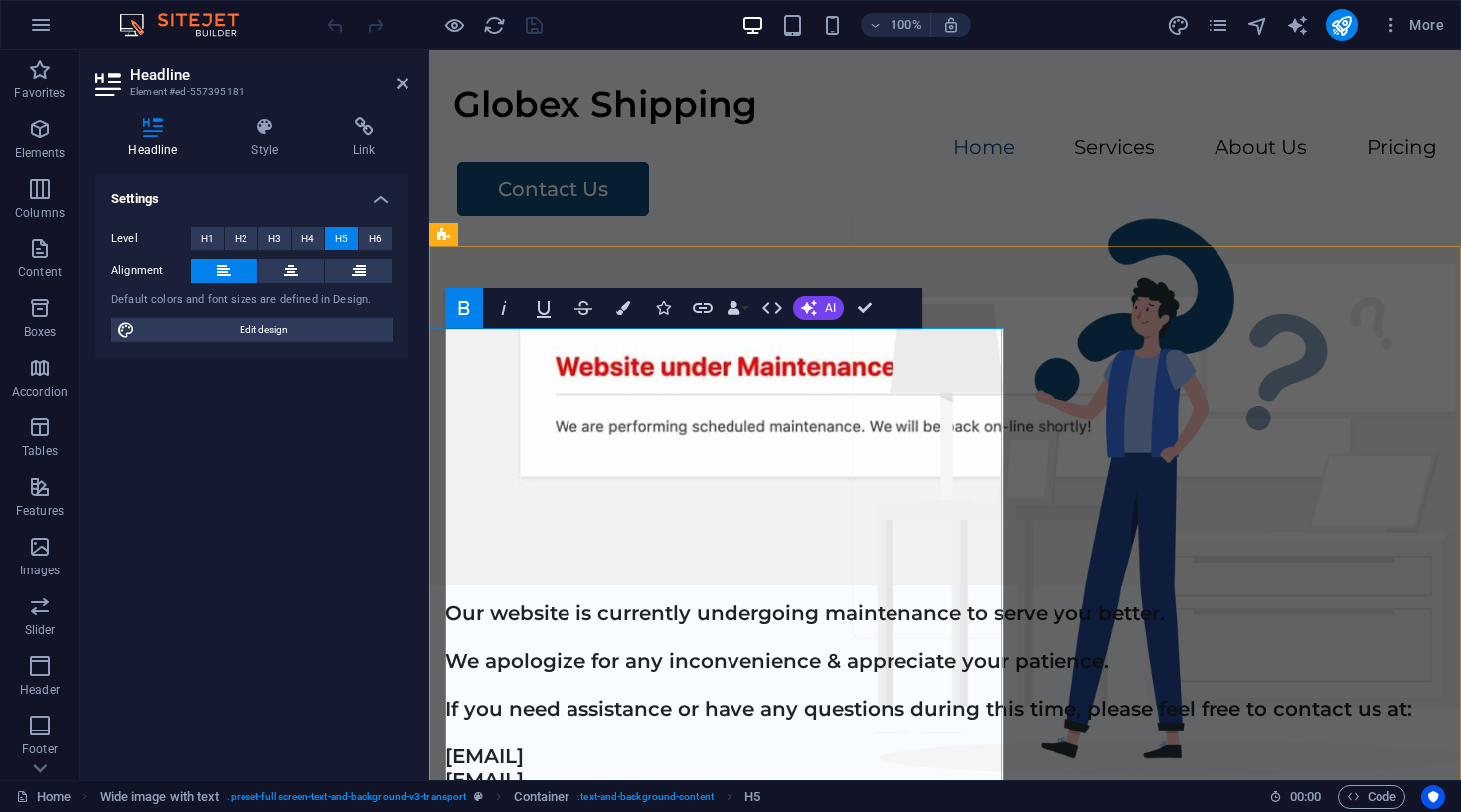 drag, startPoint x: 685, startPoint y: 602, endPoint x: 445, endPoint y: 559, distance: 243.82166 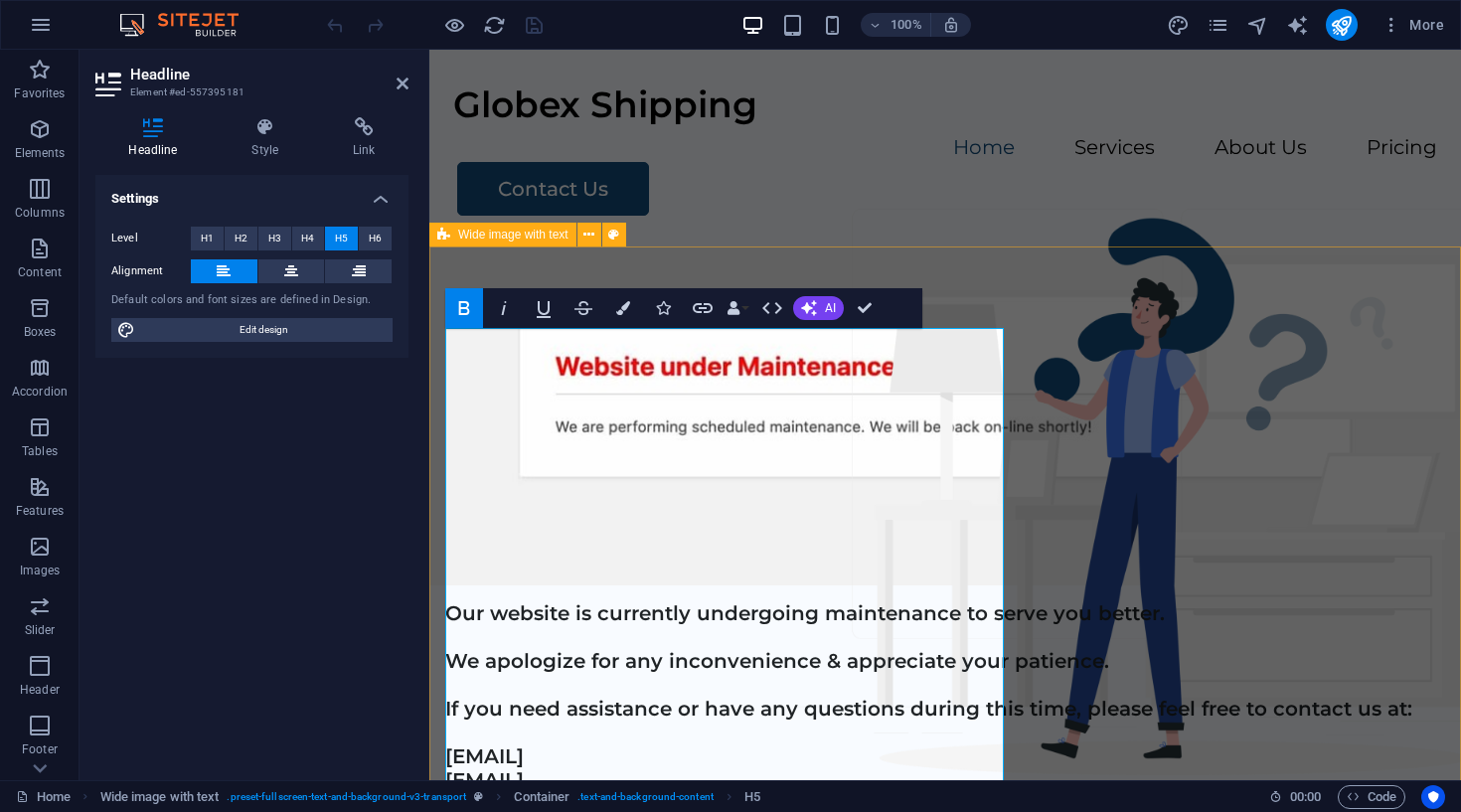 click 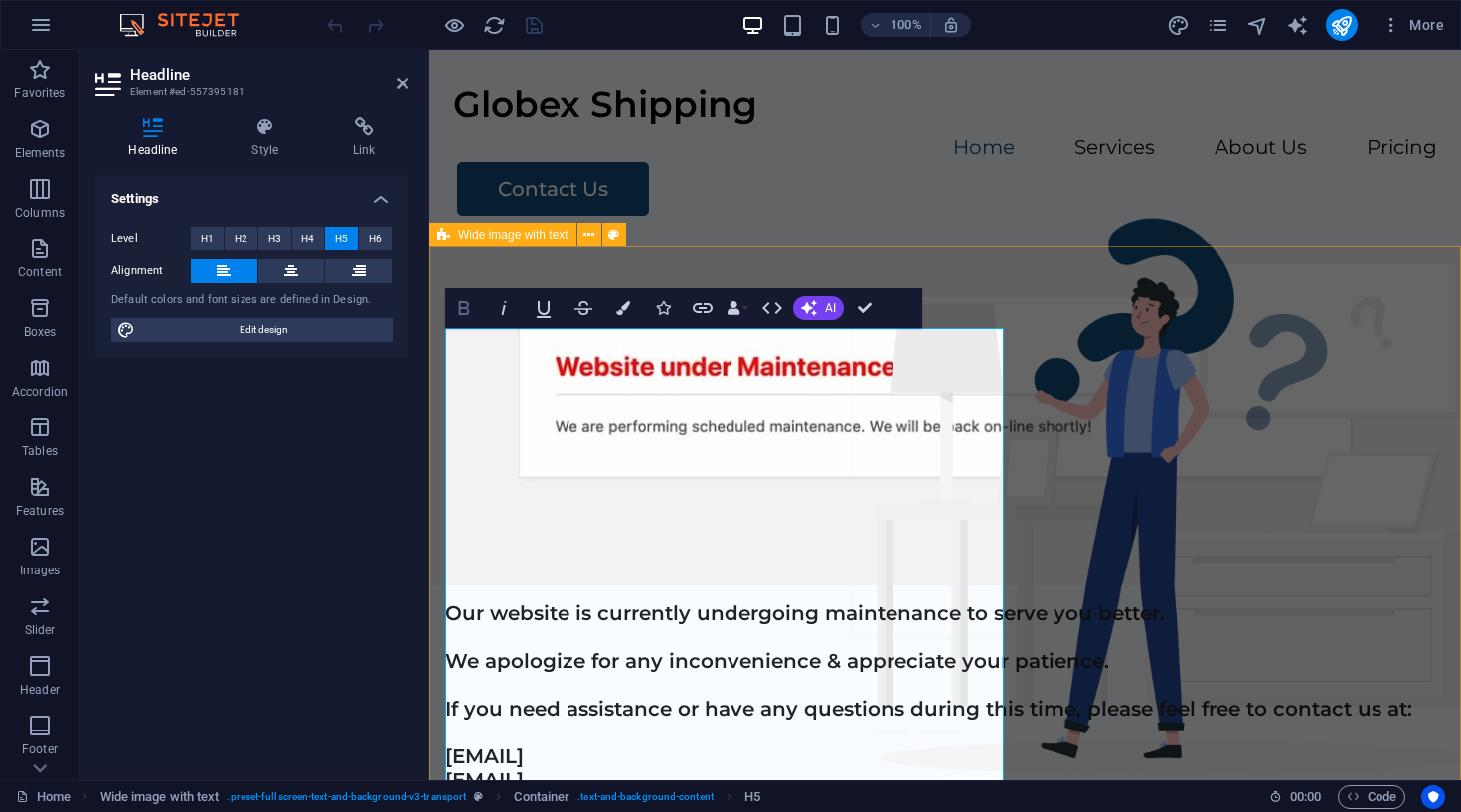 click 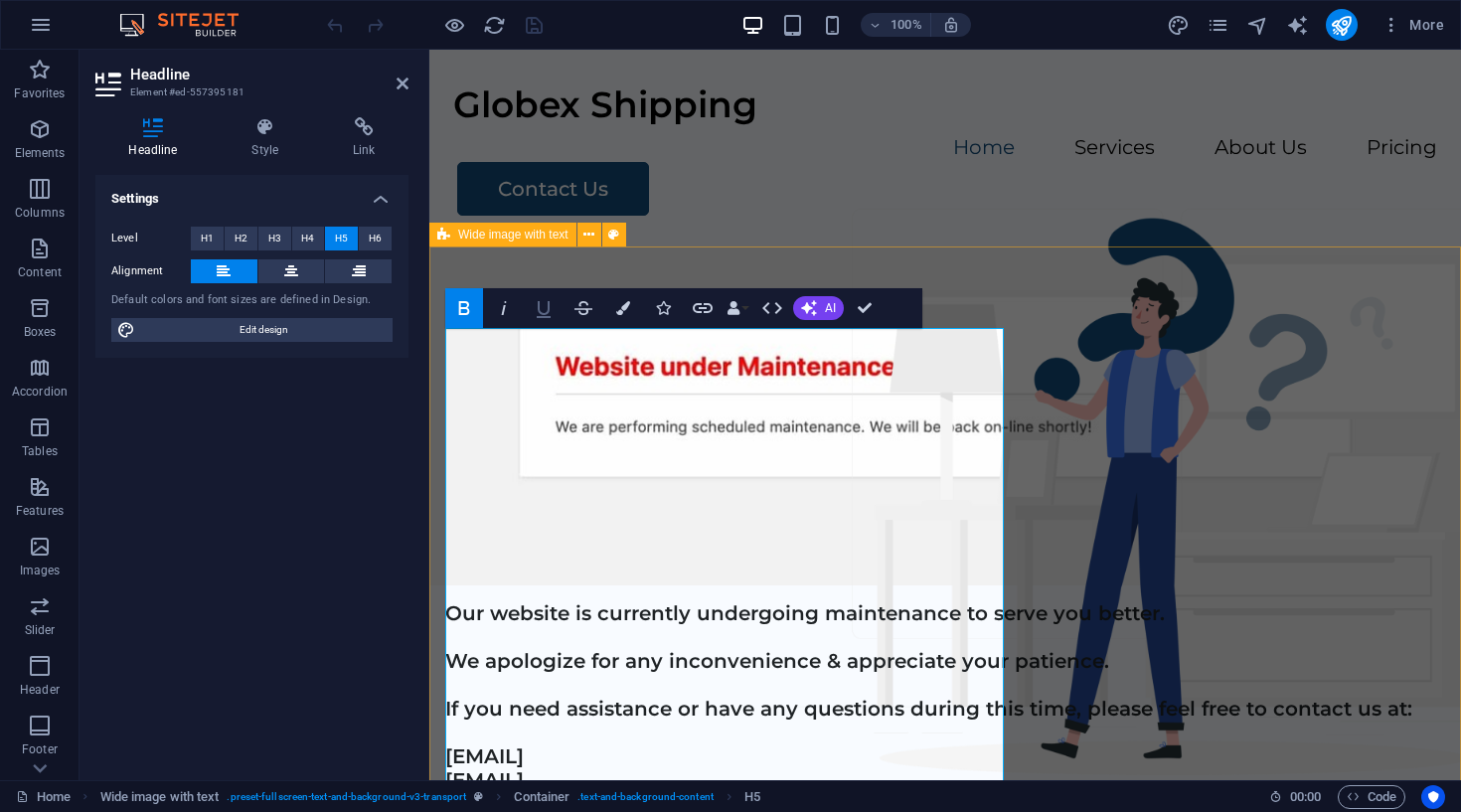 click 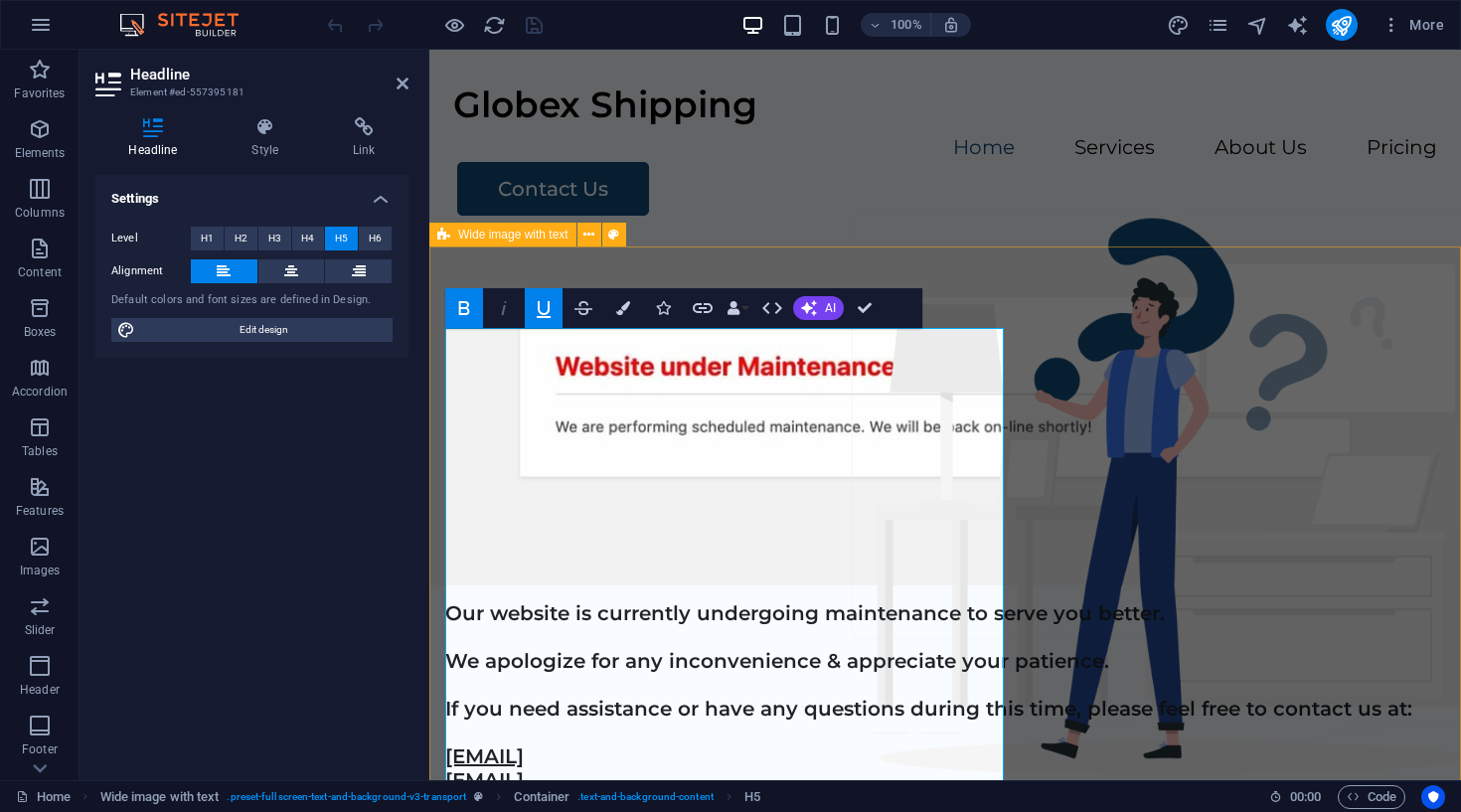 click 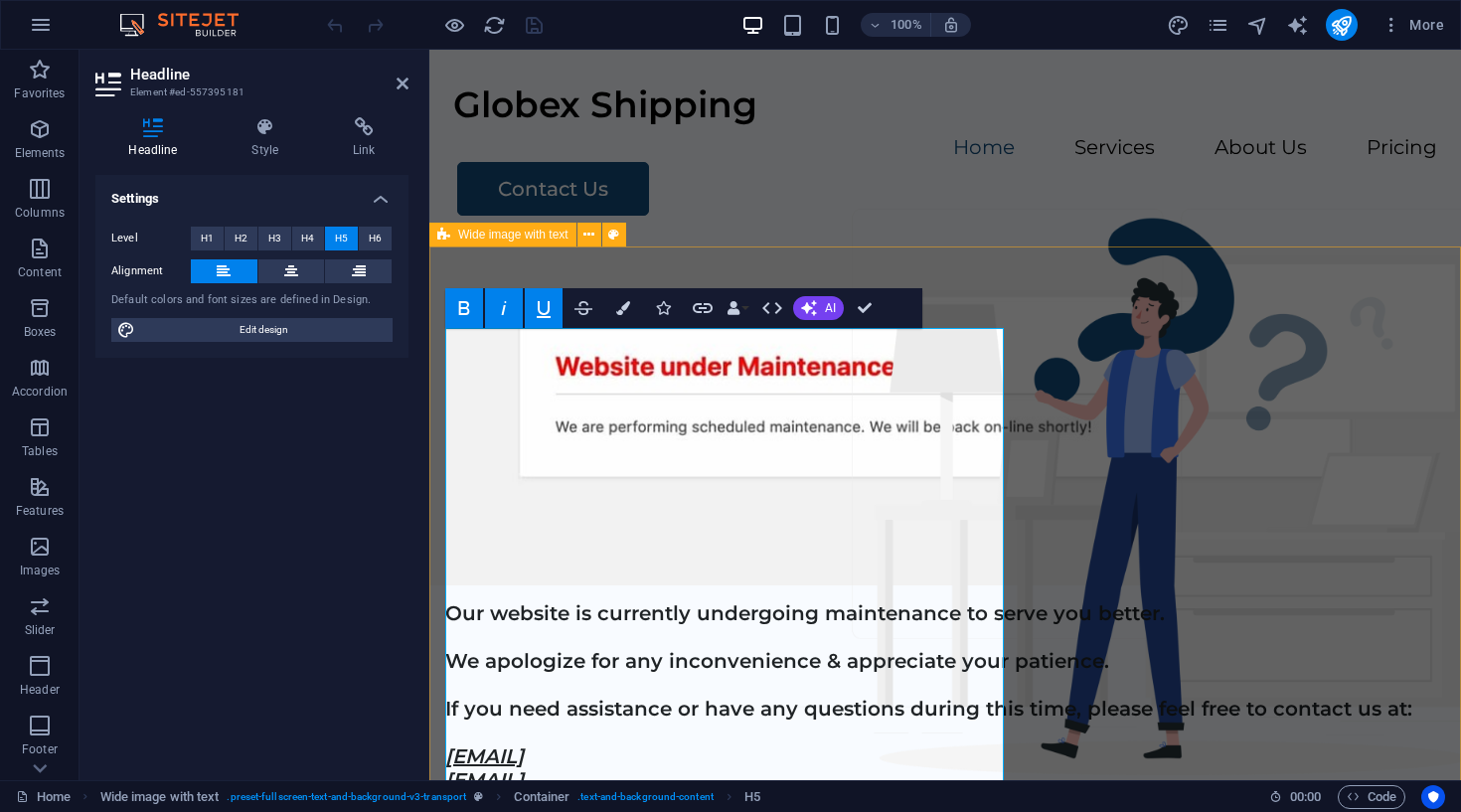 click 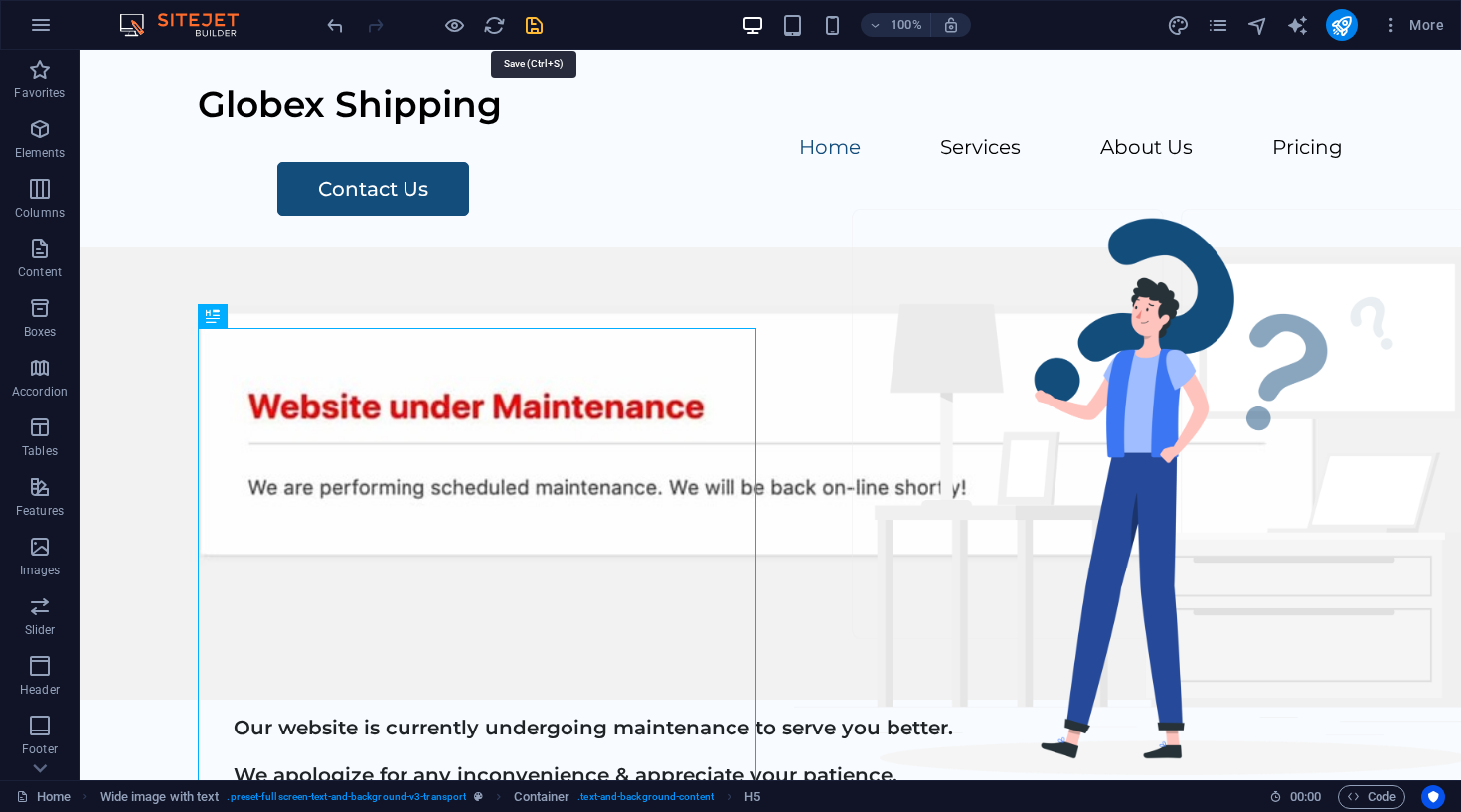 click at bounding box center [534, 25] 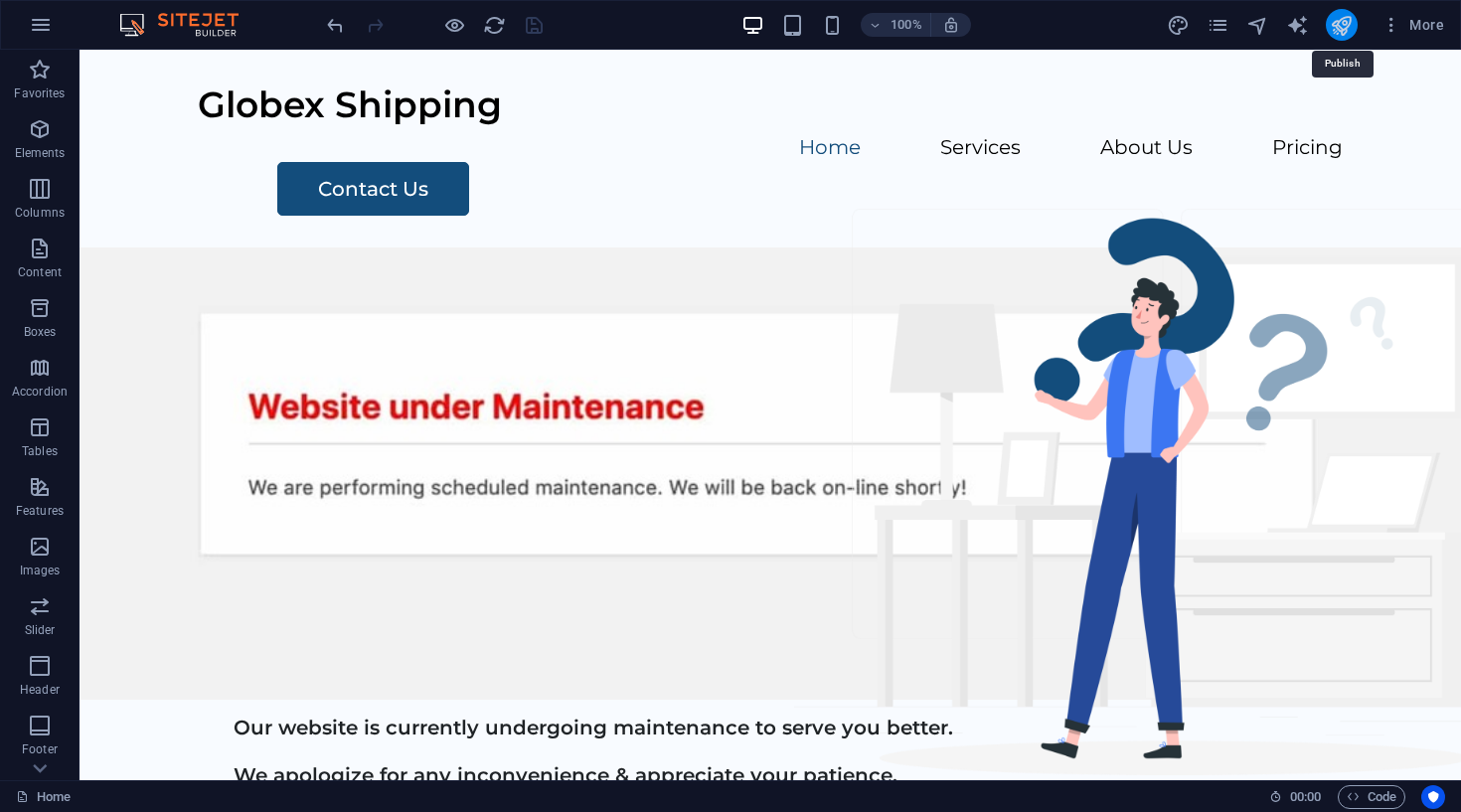 click at bounding box center (1341, 25) 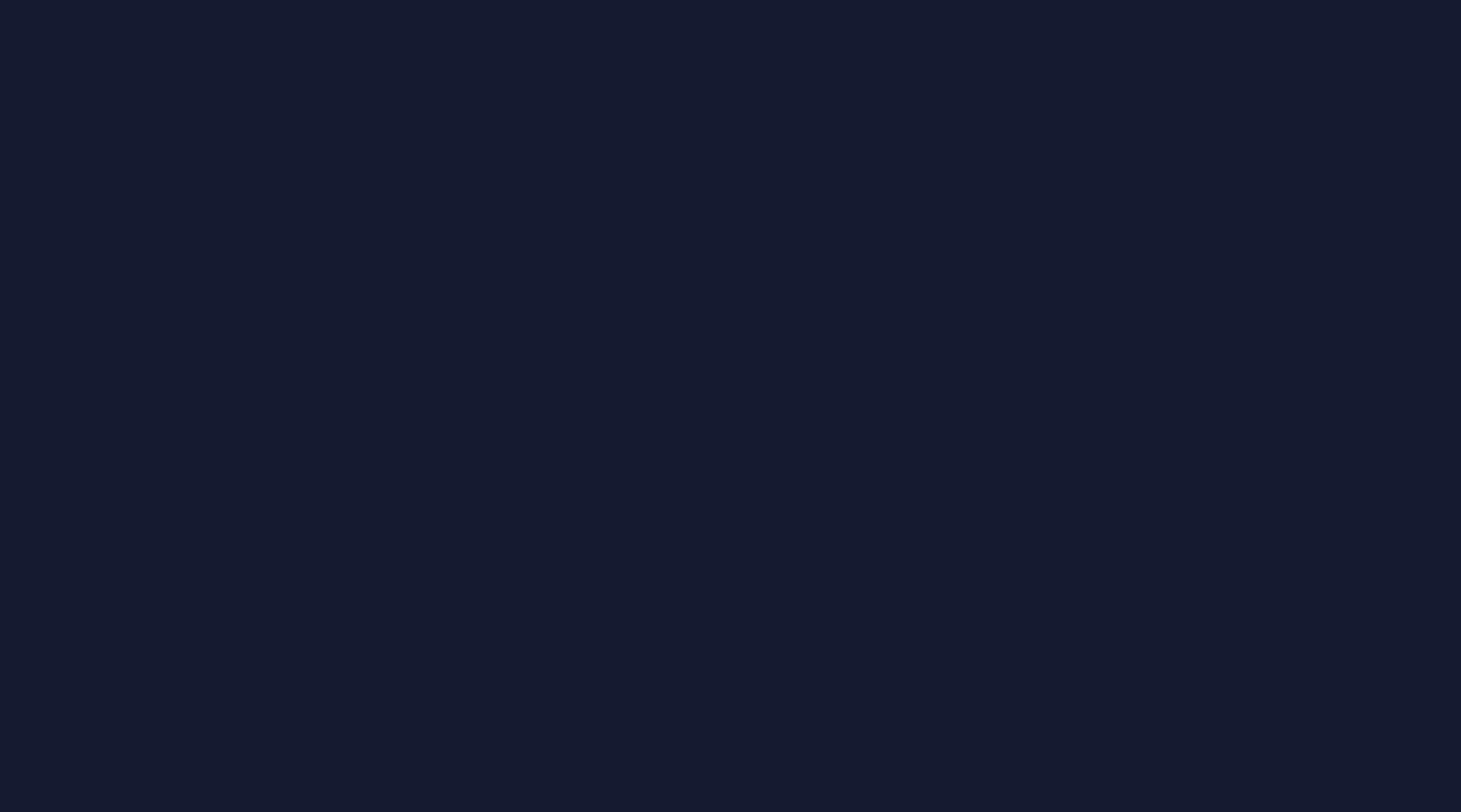 scroll, scrollTop: 0, scrollLeft: 0, axis: both 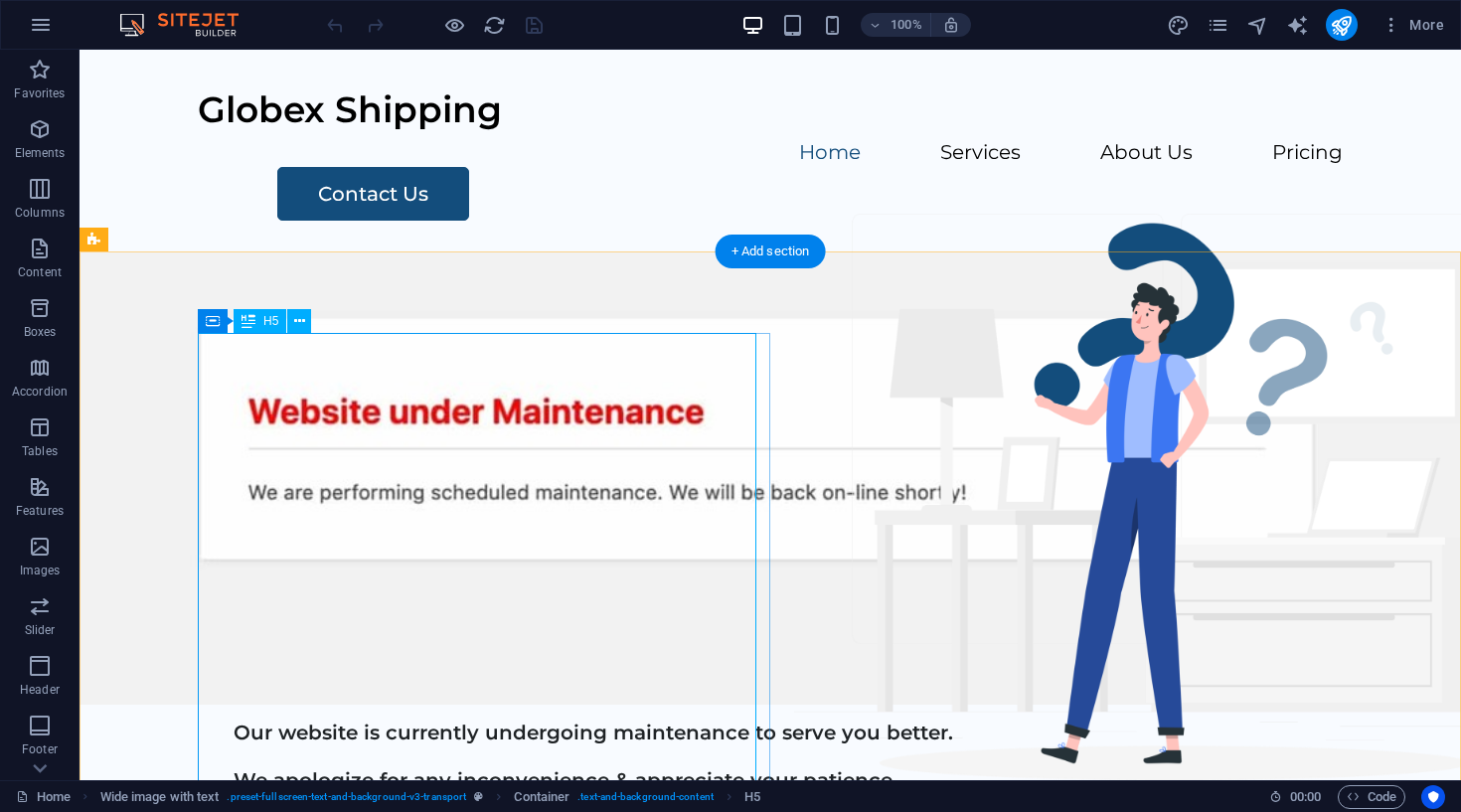 click on "Our website is currently undergoing maintenance to serve you better.  We apologize for any inconvenience & appreciate your patience.  If you need assistance or have any questions during this time, please feel free to contact us at: emaildomain2@[REDACTED] emaildomain1@[REDACTED]  Phone: [PHONE] Office Address: Shipping Tower Office No 301, 3rd Floor Bur Dubai, [CITY], [COUNTRY].  Thank you for understanding!" at bounding box center [822, 923] 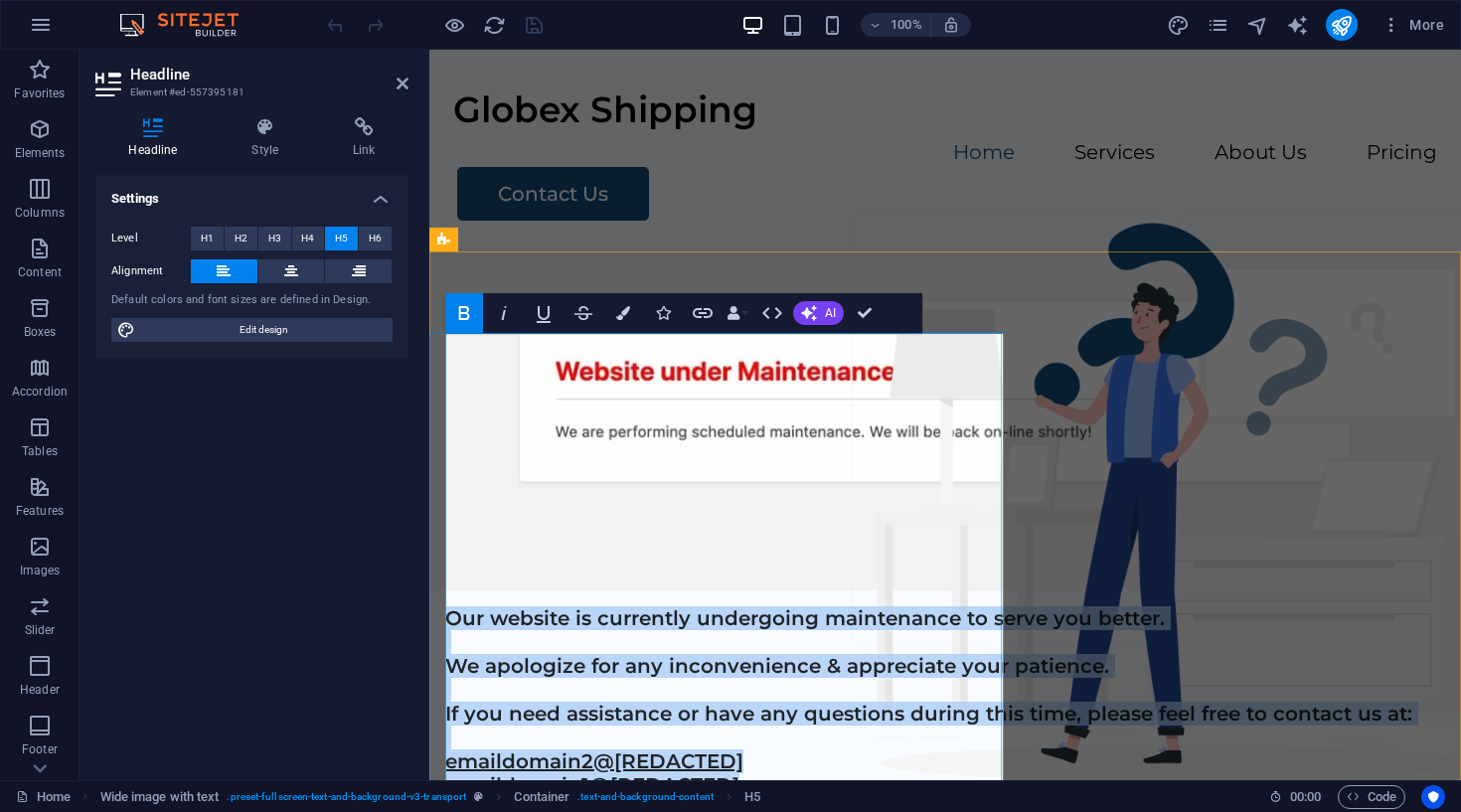 click on "Our website is currently undergoing maintenance to serve you better.  We apologize for any inconvenience & appreciate your patience.  If you need assistance or have any questions during this time, please feel free to contact us at: emaildomain2@[REDACTED] emaildomain1@[REDACTED]  Phone: [PHONE] Office Address: Shipping Tower Office No 301, 3rd Floor Bur Dubai, [CITY], [COUNTRY].  Thank you for understanding!" at bounding box center [945, 809] 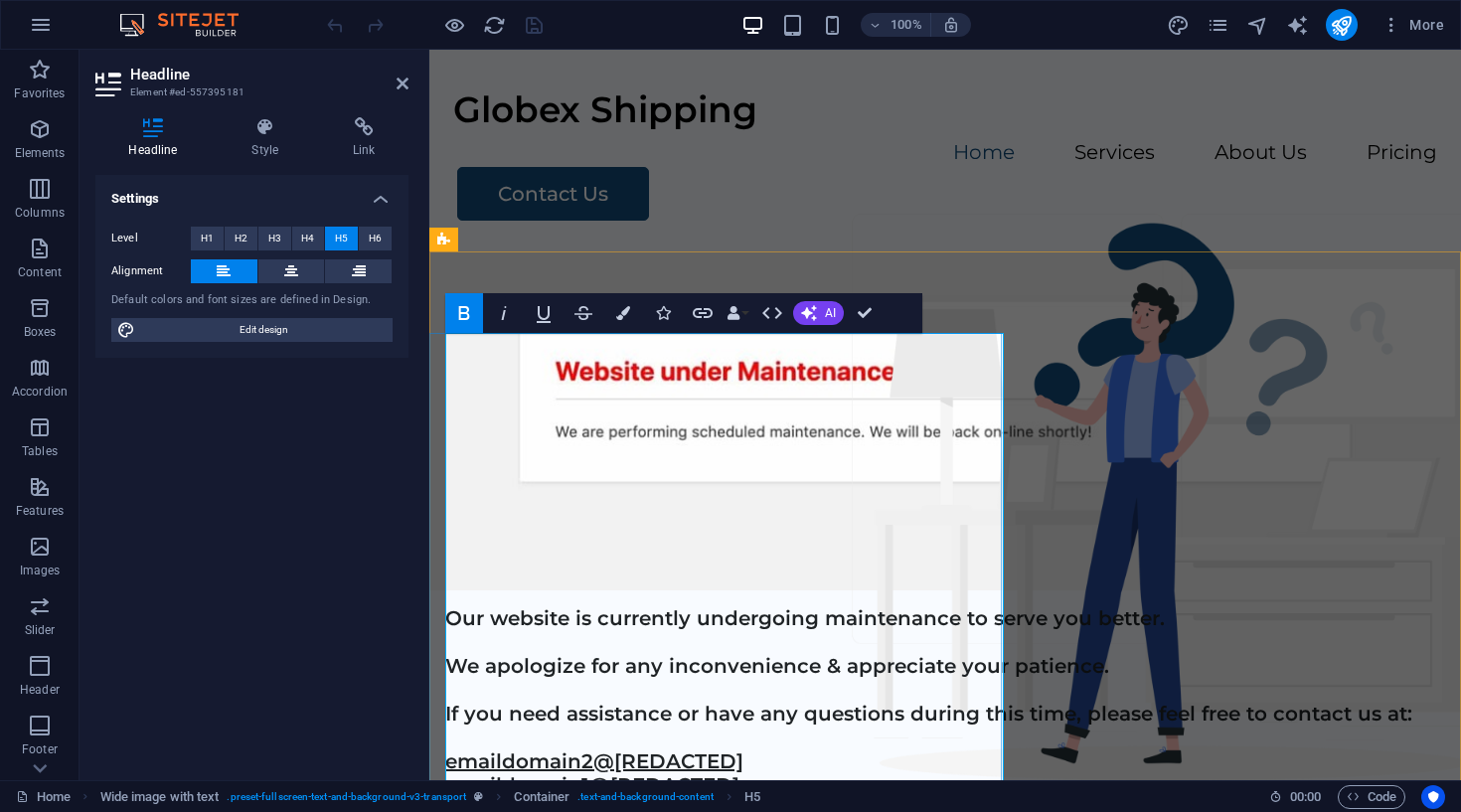 type 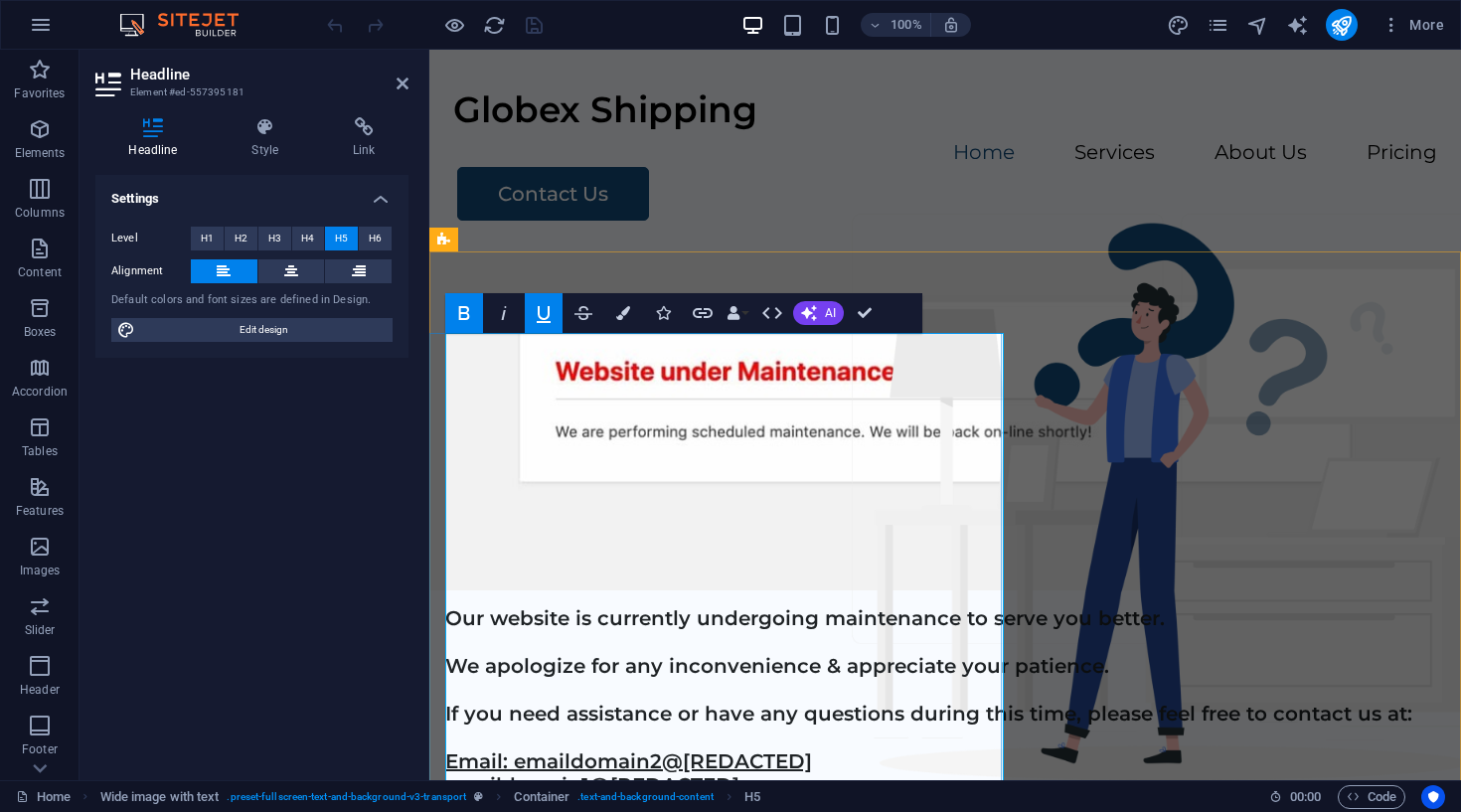 click on "Email: emaildomain2@[REDACTED] emaildomain1@[REDACTED]  Phone: [PHONE]" at bounding box center [628, 785] 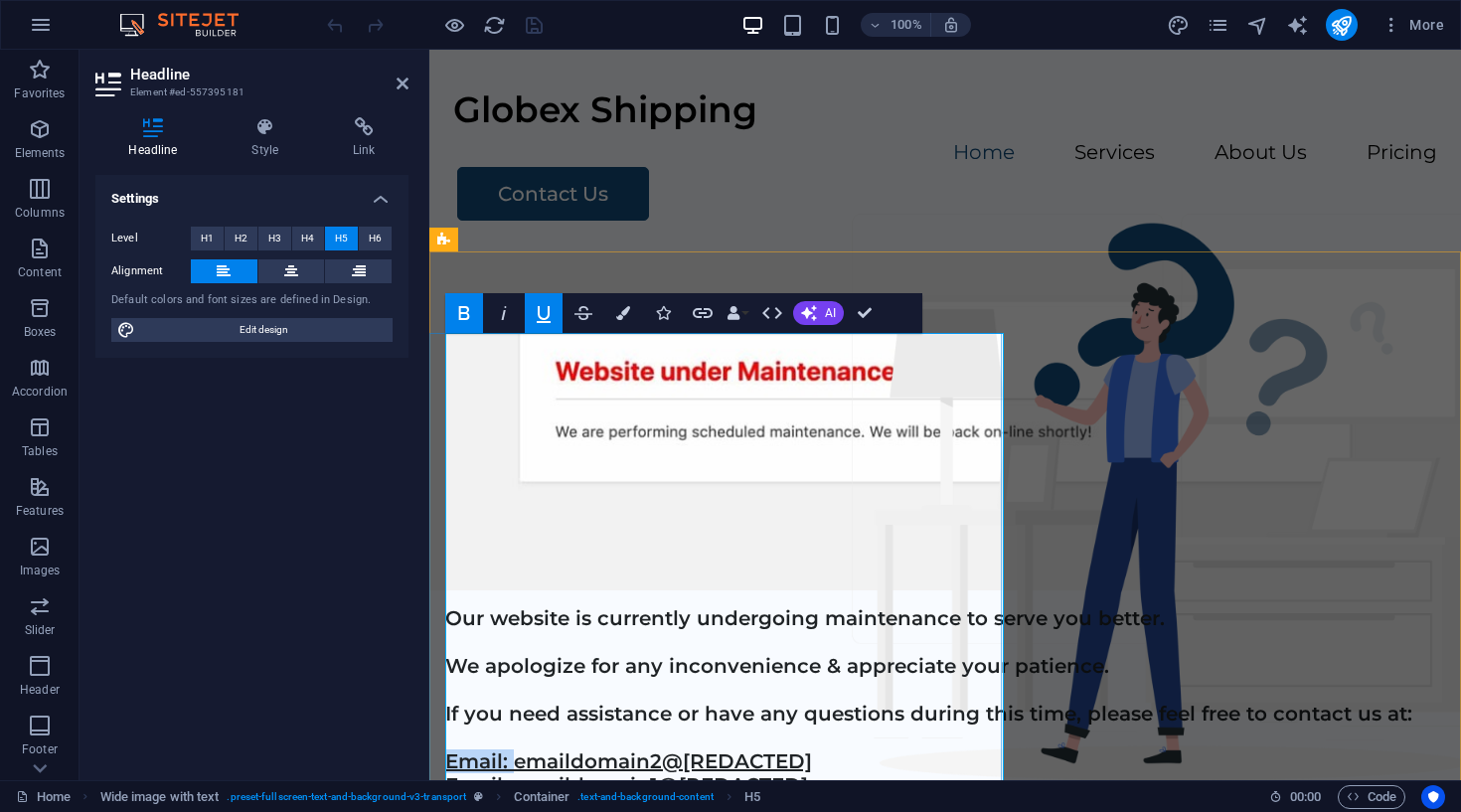 drag, startPoint x: 513, startPoint y: 565, endPoint x: 445, endPoint y: 562, distance: 68.06614 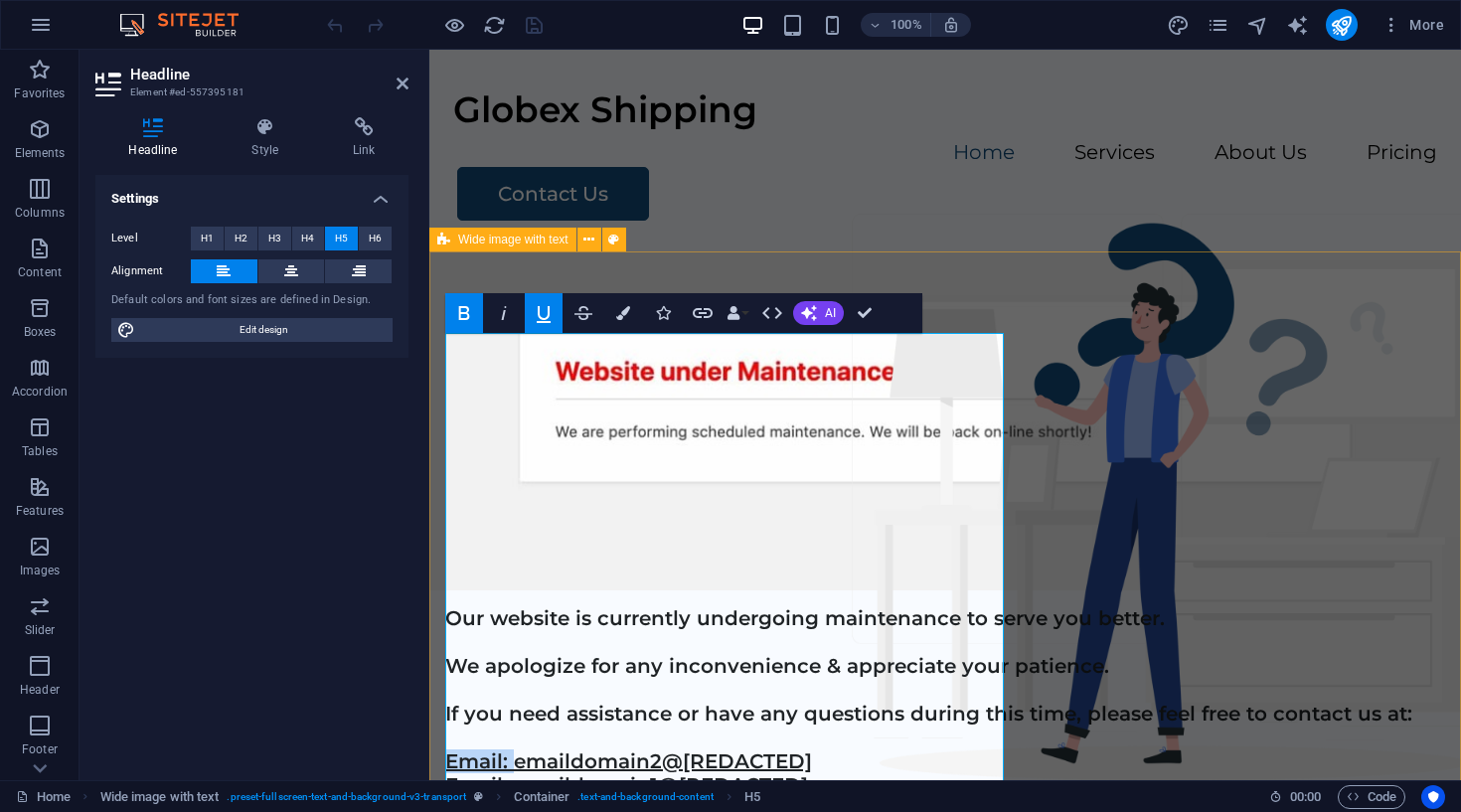 click 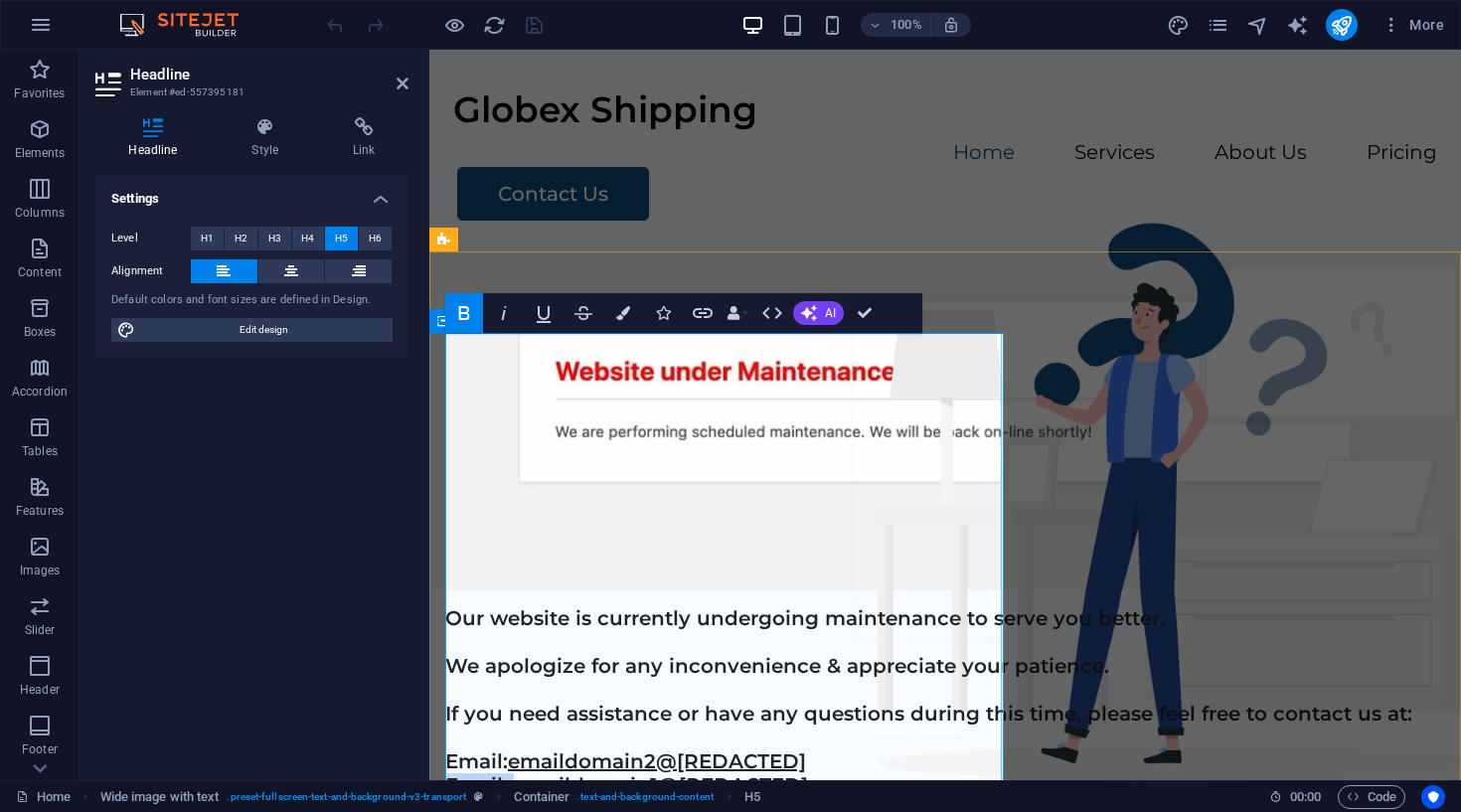 drag, startPoint x: 513, startPoint y: 585, endPoint x: 436, endPoint y: 585, distance: 77 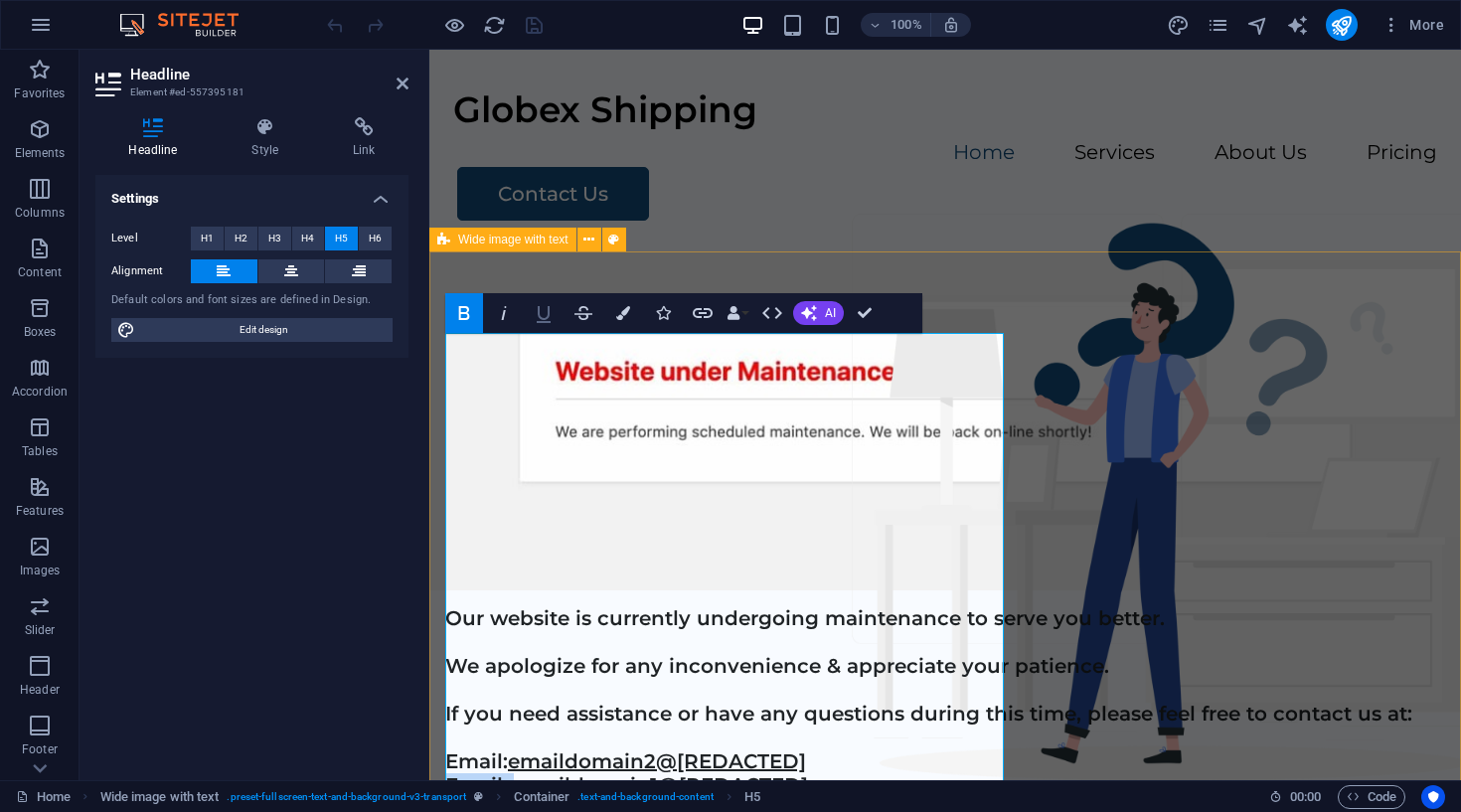 click 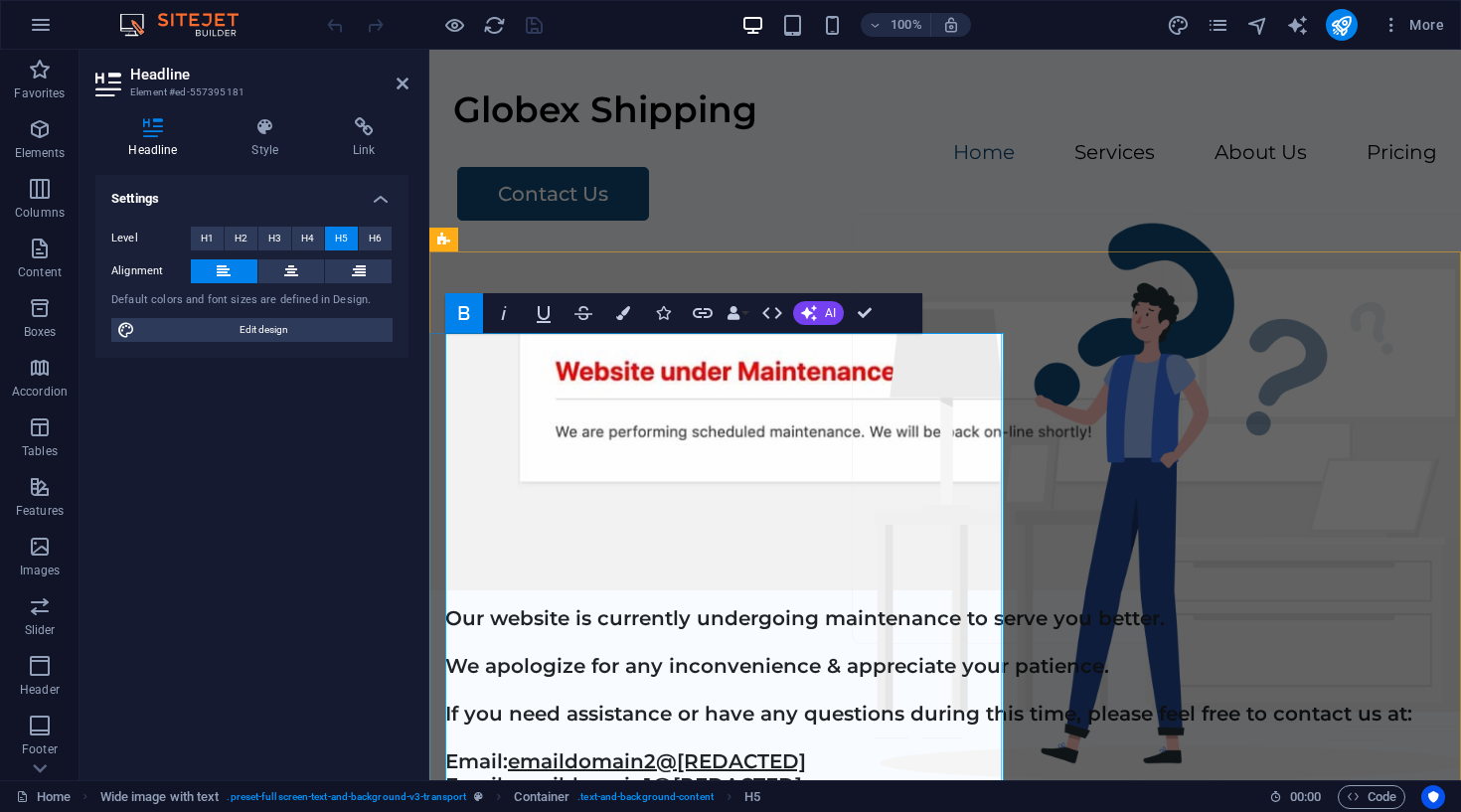 drag, startPoint x: 521, startPoint y: 610, endPoint x: 451, endPoint y: 608, distance: 70.028566 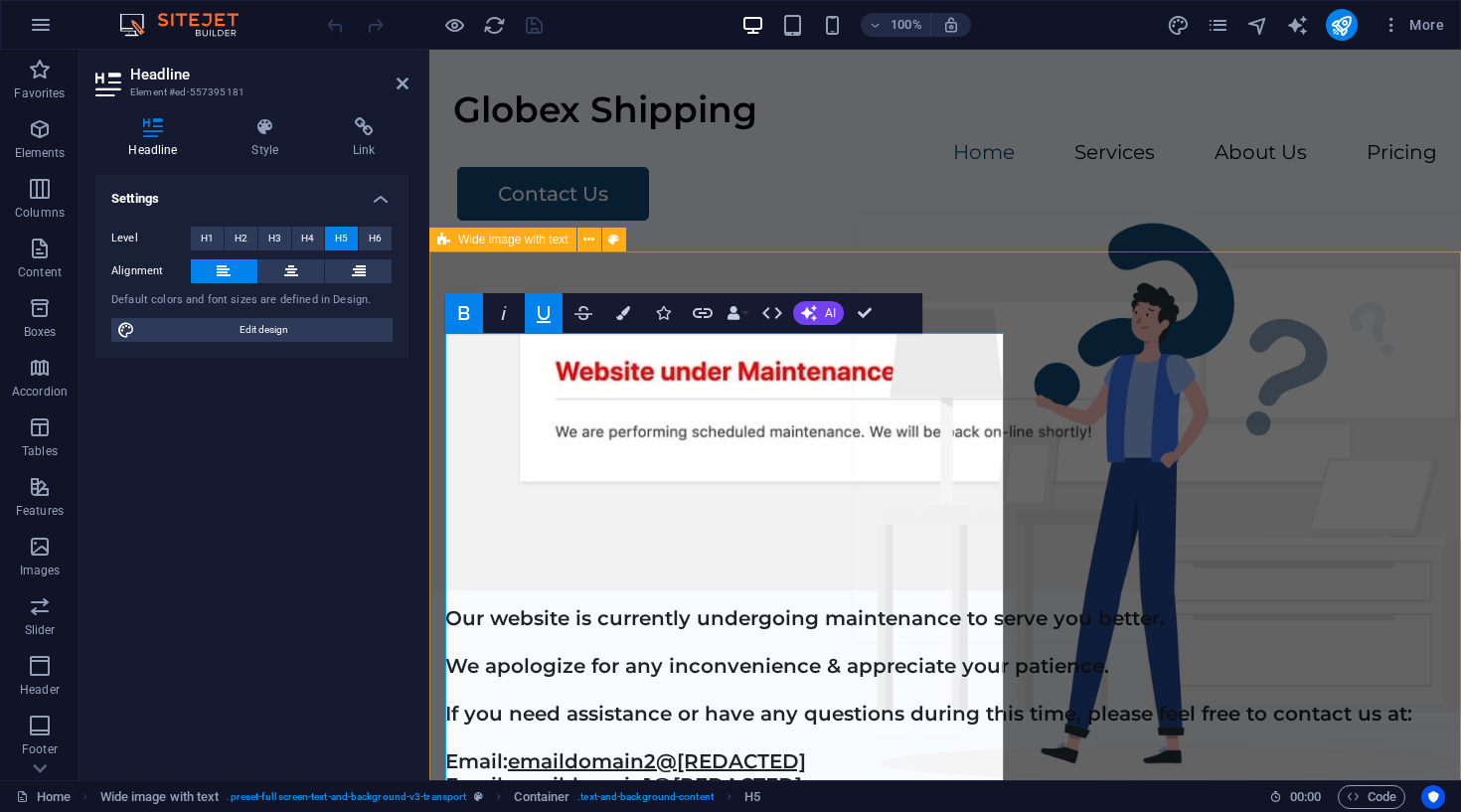 click 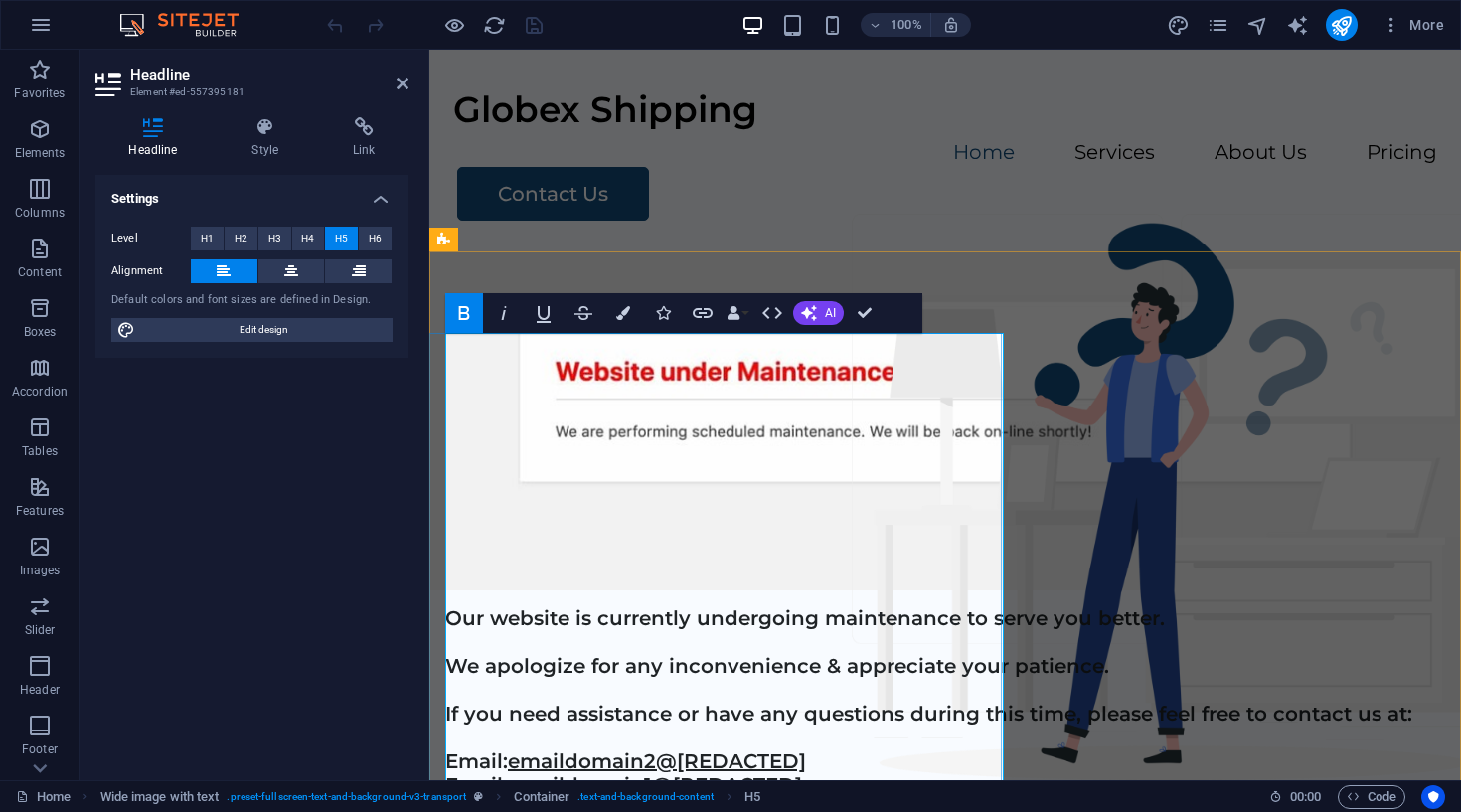 click on "Our website is currently undergoing maintenance to serve you better.  We apologize for any inconvenience & appreciate your patience.  If you need assistance or have any questions during this time, please feel free to contact us at: Email:  emaildomain2@[REDACTED] Email:  emaildomain1@[REDACTED]  Phone:  [PHONE] Office Address: Shipping Tower Office No 301, 3rd Floor Bur Dubai, [CITY], [COUNTRY].  Thank you for understanding!" at bounding box center (945, 809) 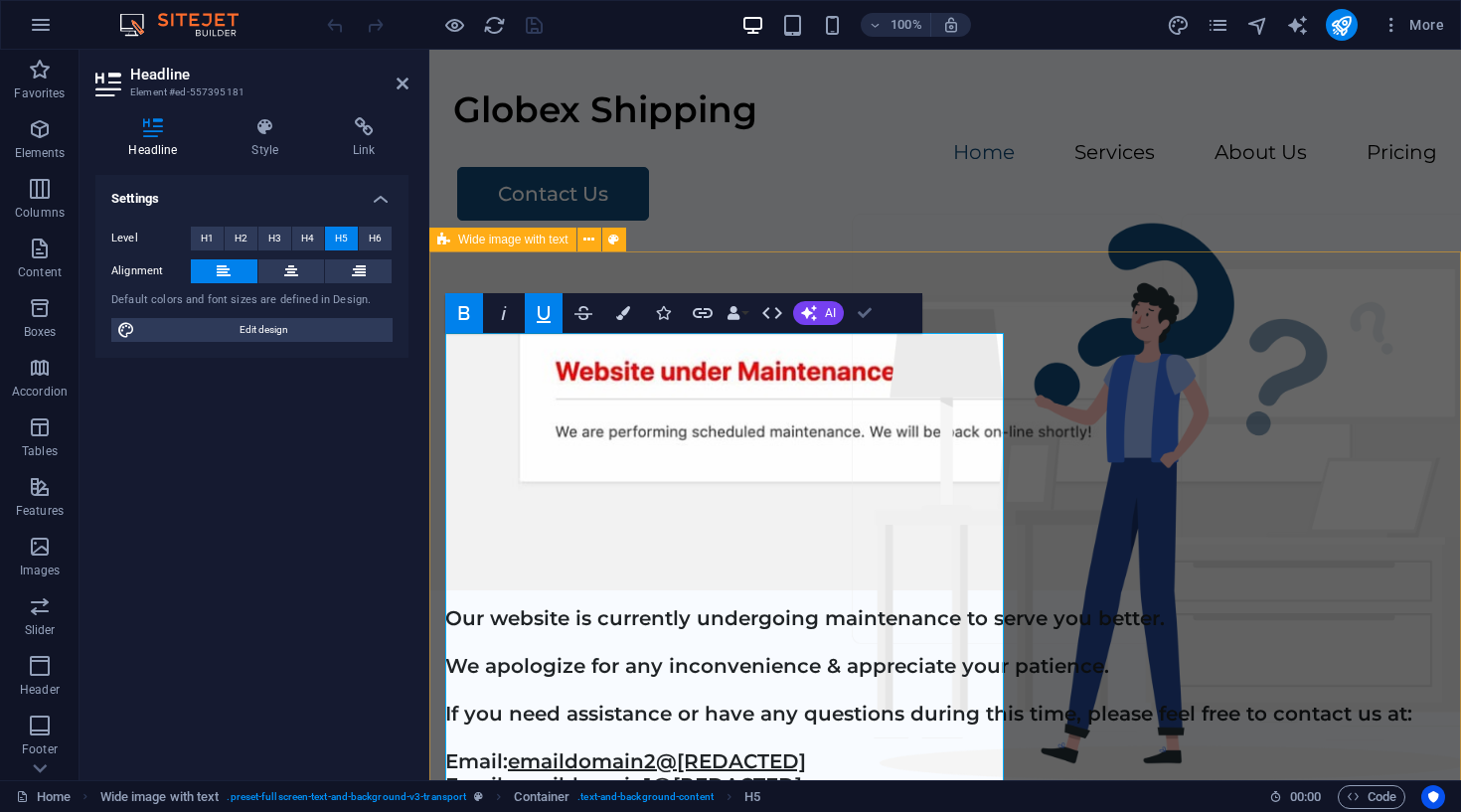 drag, startPoint x: 872, startPoint y: 312, endPoint x: 792, endPoint y: 262, distance: 94.33981 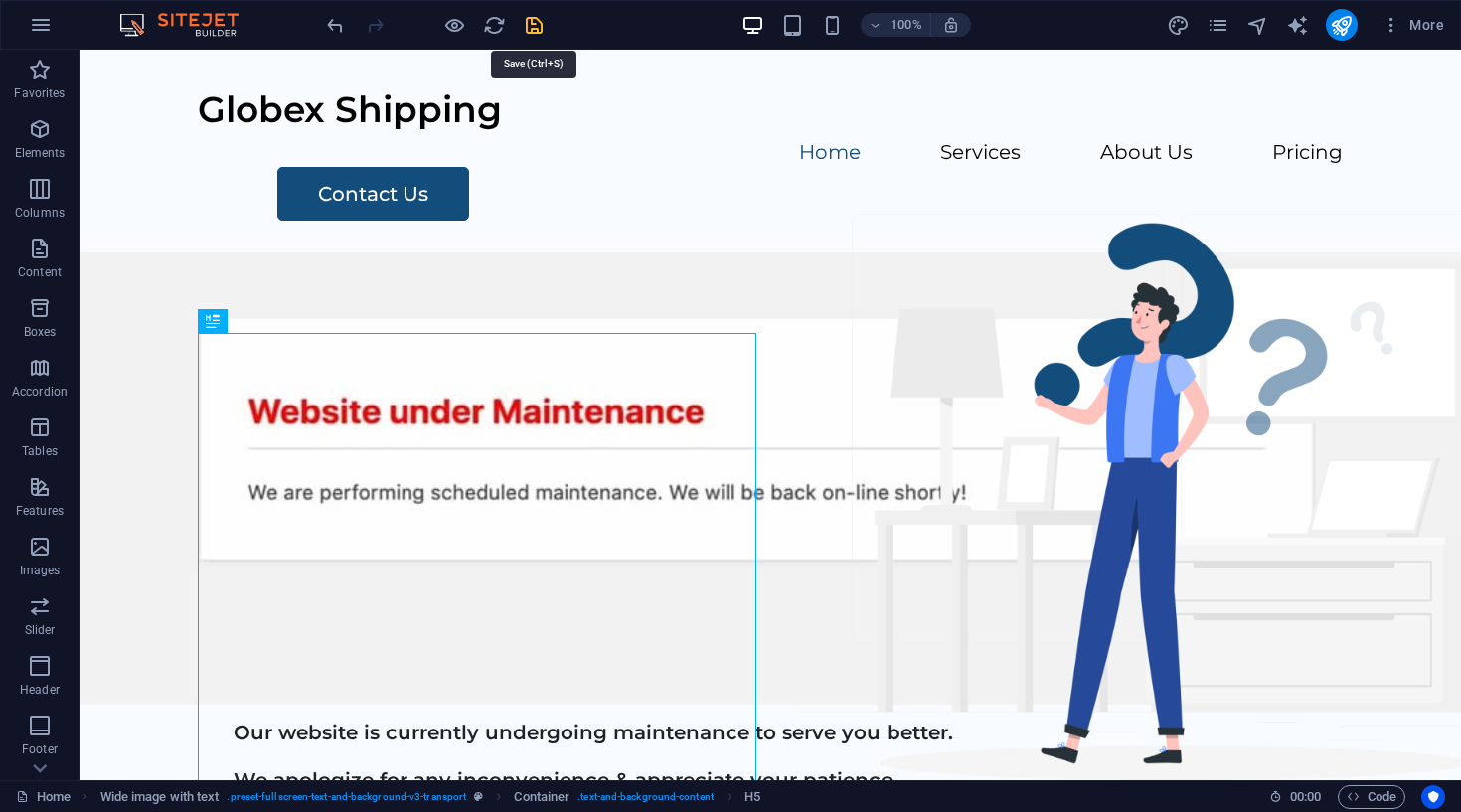 click at bounding box center (534, 25) 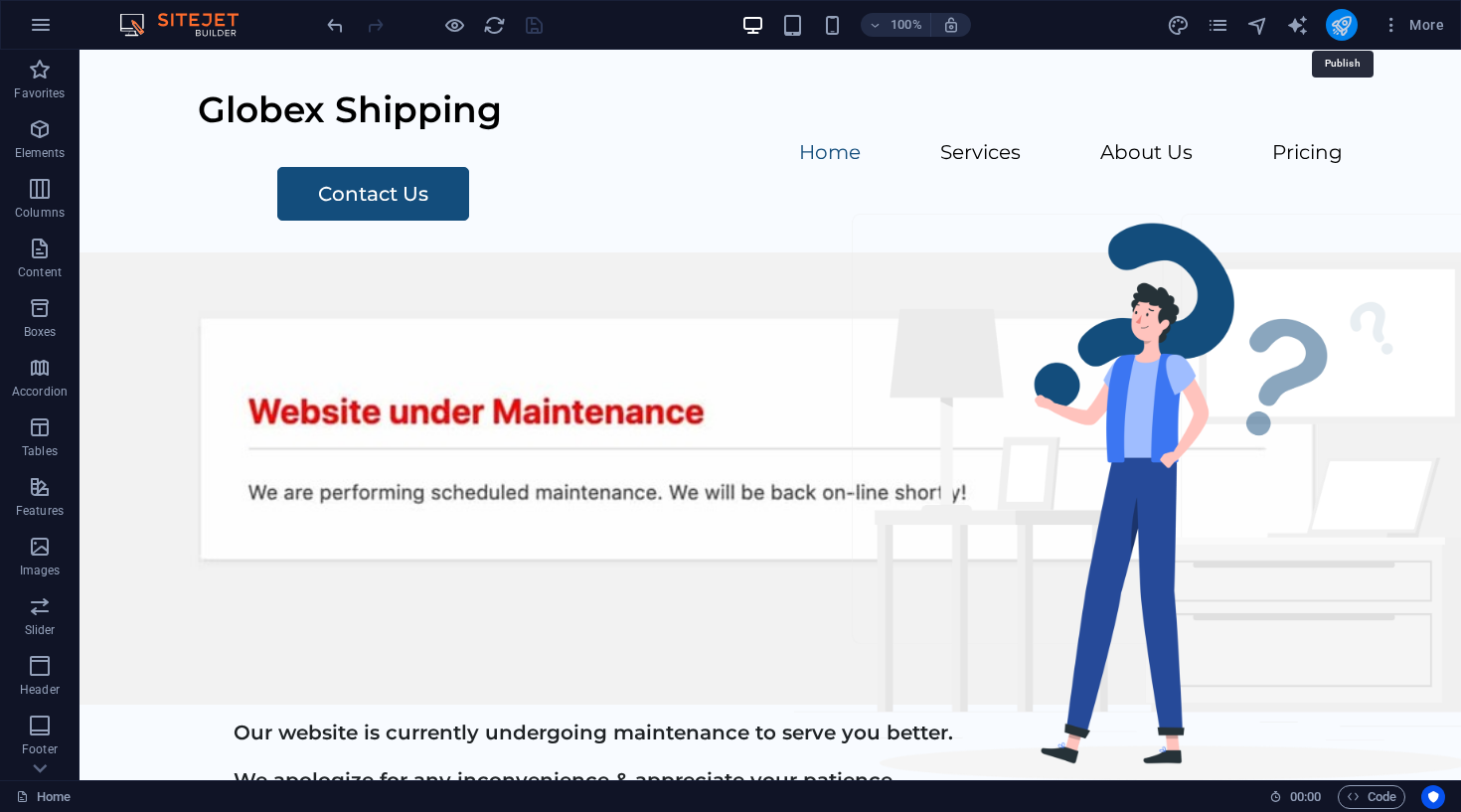 click at bounding box center (1341, 25) 